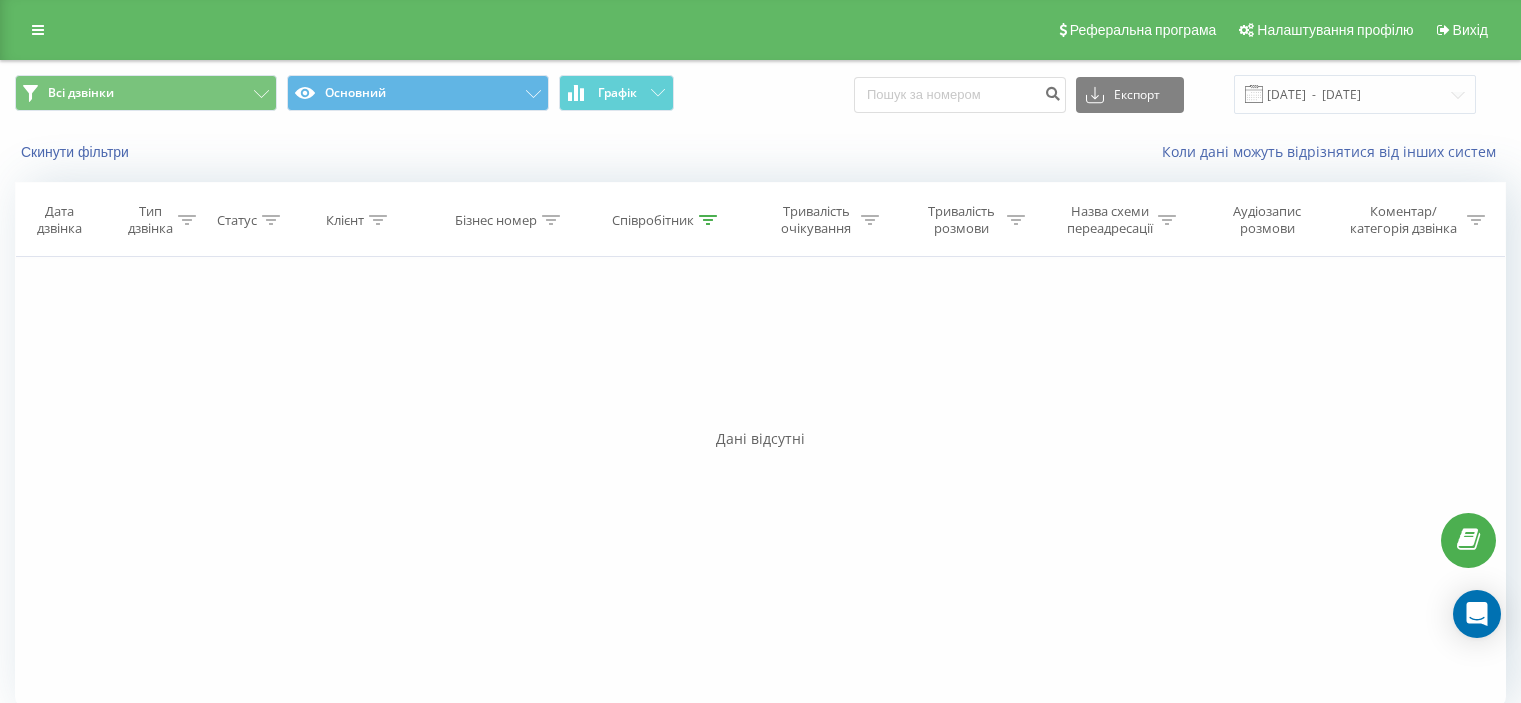 scroll, scrollTop: 0, scrollLeft: 0, axis: both 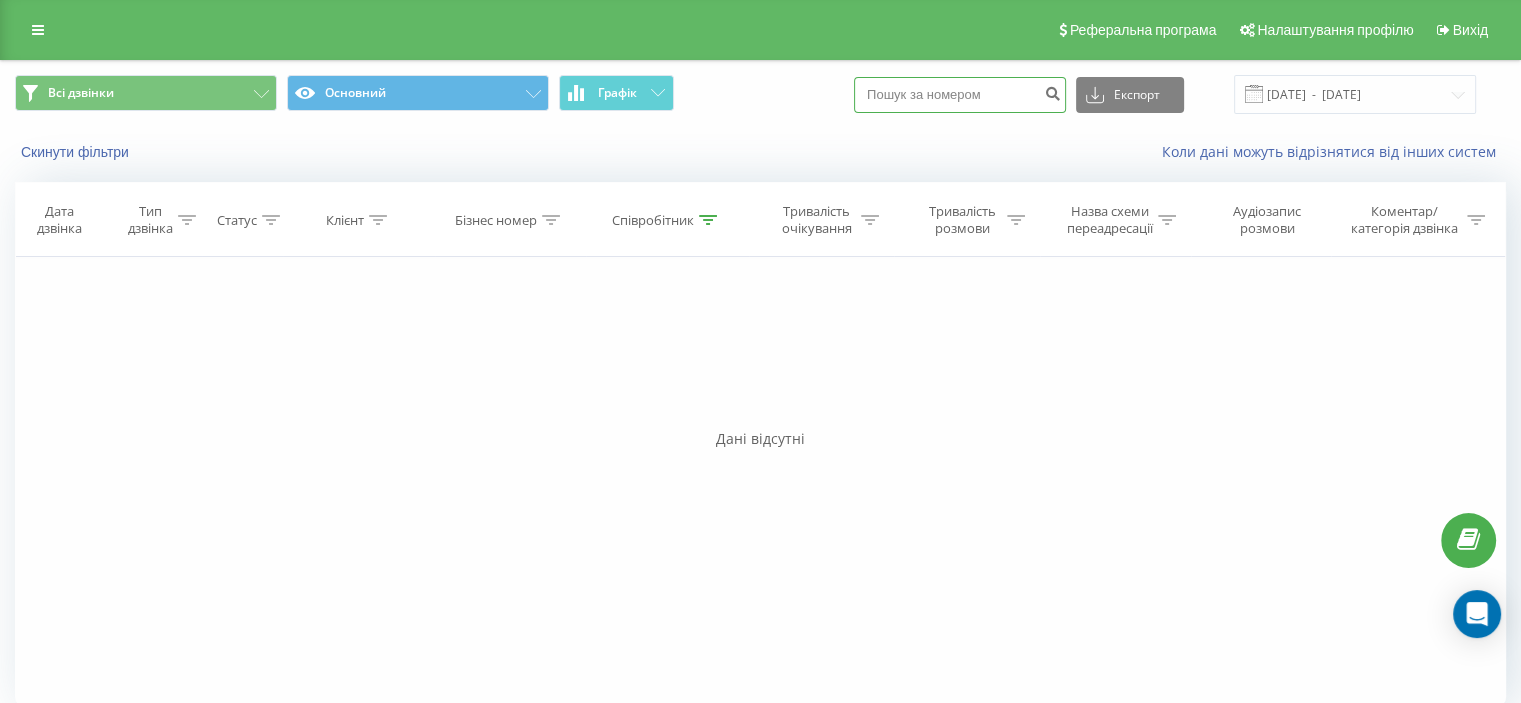 click at bounding box center (960, 95) 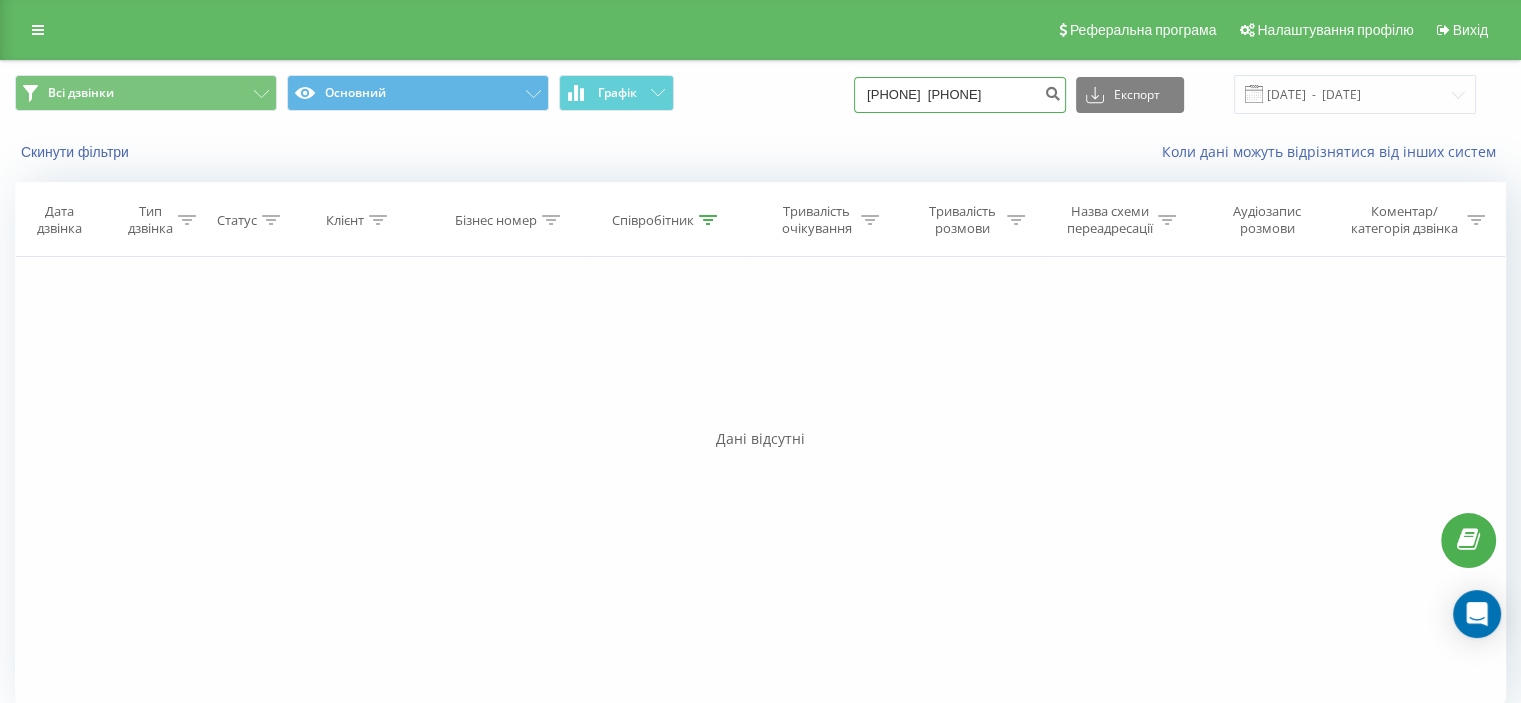 scroll, scrollTop: 0, scrollLeft: 15, axis: horizontal 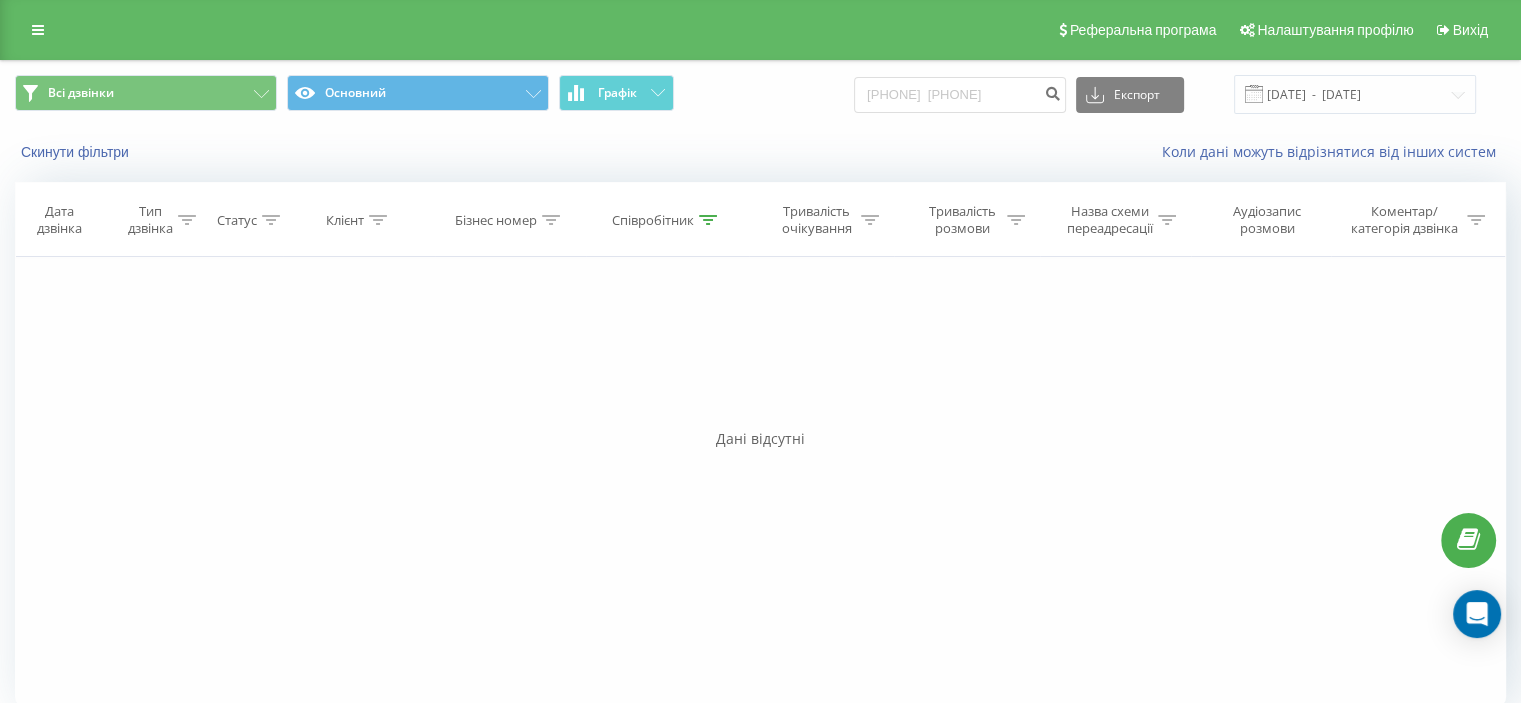 click on "Всі дзвінки Основний Графік [PHONE]  [PHONE] Експорт .csv .xls .xlsx [DATE]  -  [DATE]" at bounding box center [760, 94] 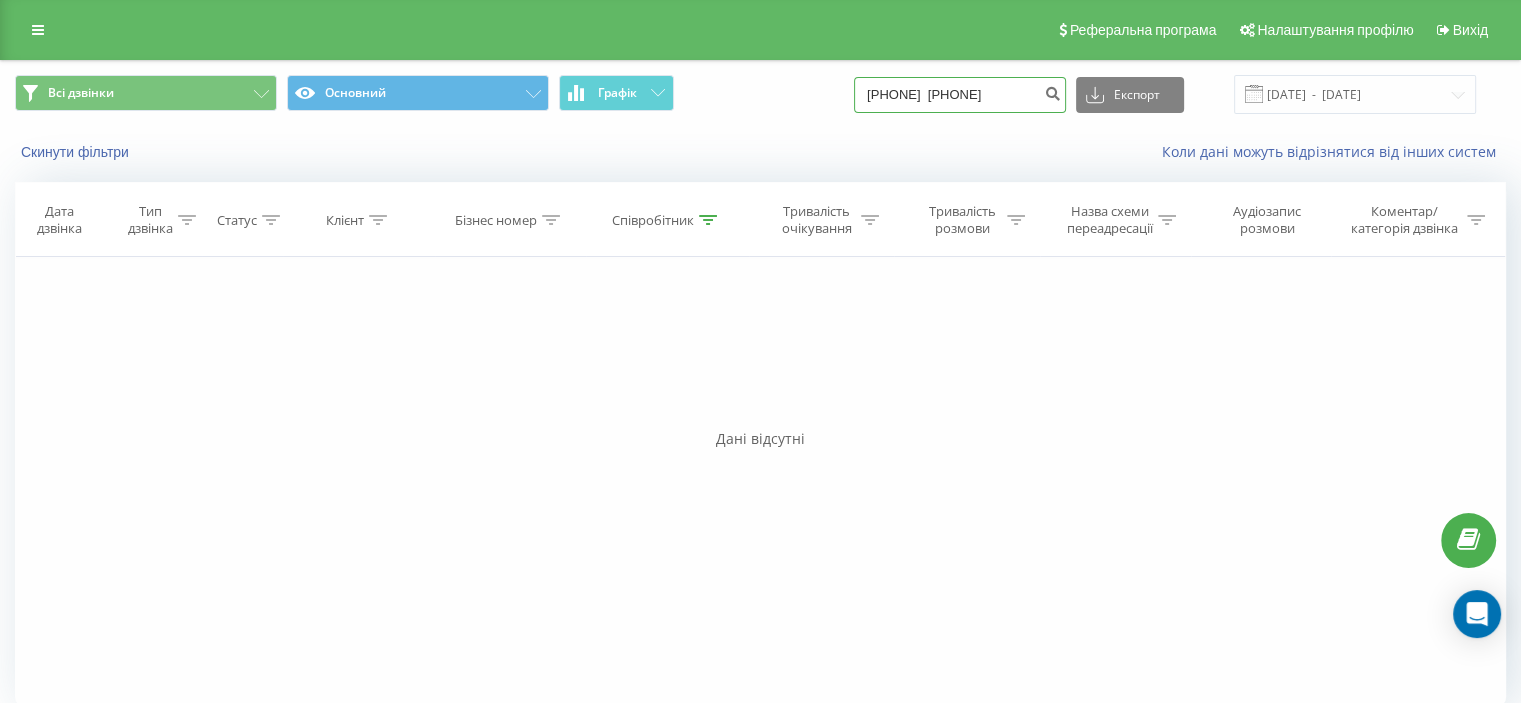 click on "[PHONE]  [PHONE]" at bounding box center [960, 95] 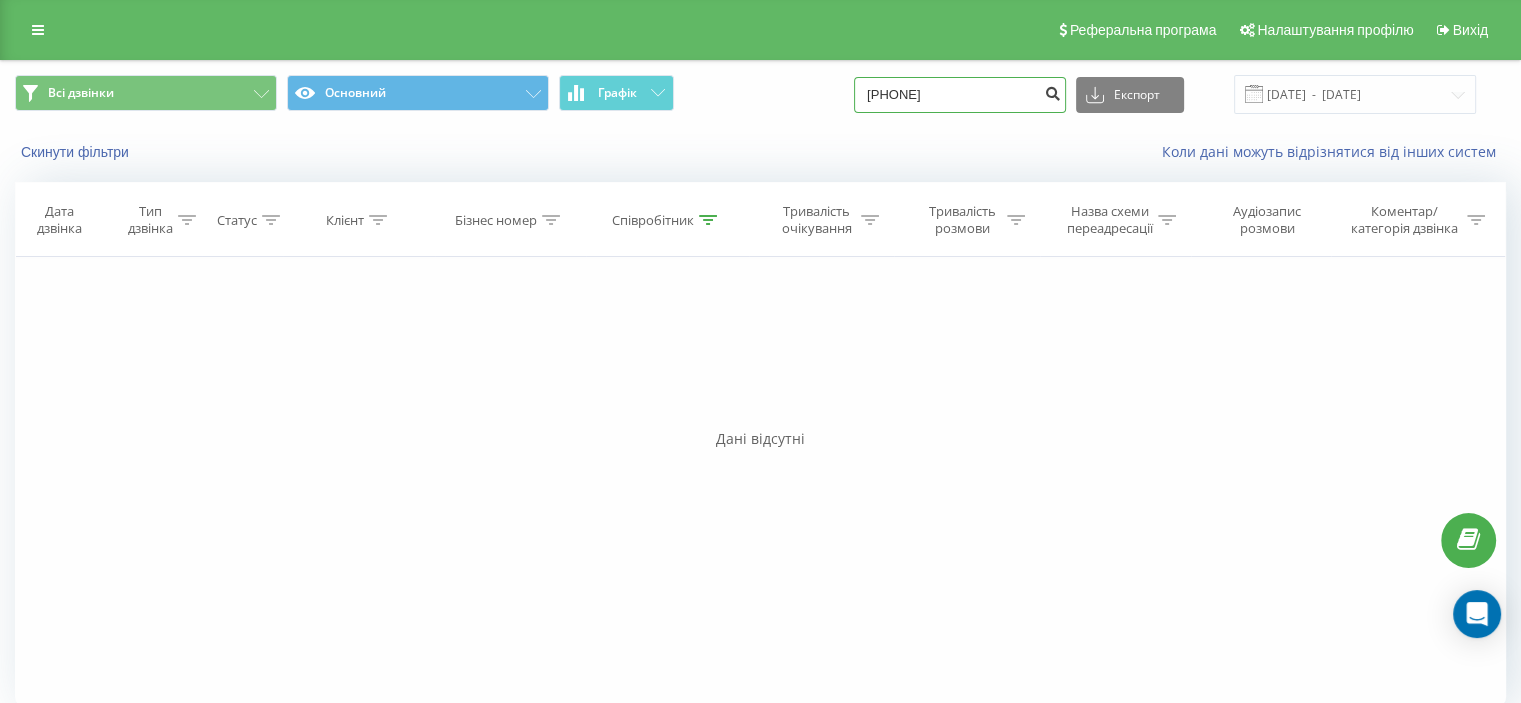 type on "[PHONE]" 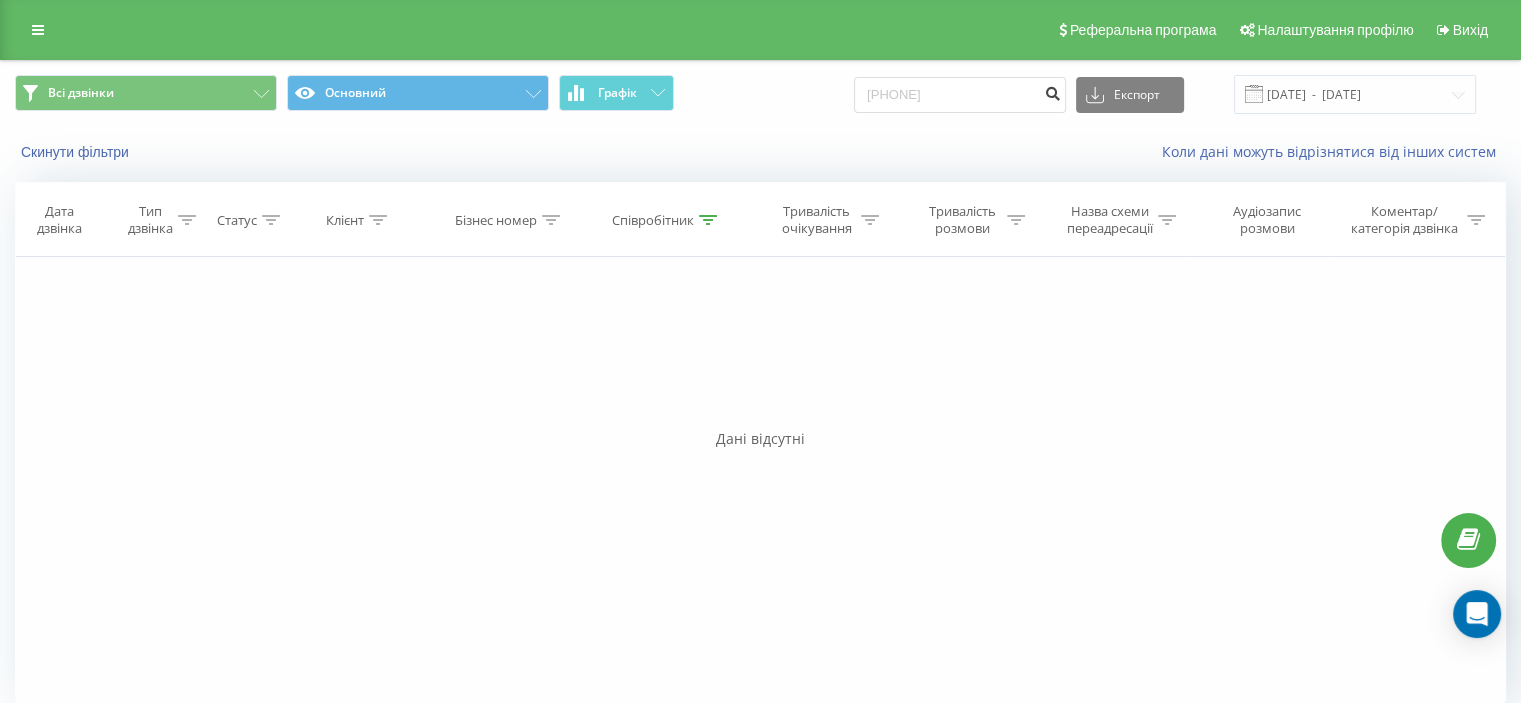 click at bounding box center [1052, 91] 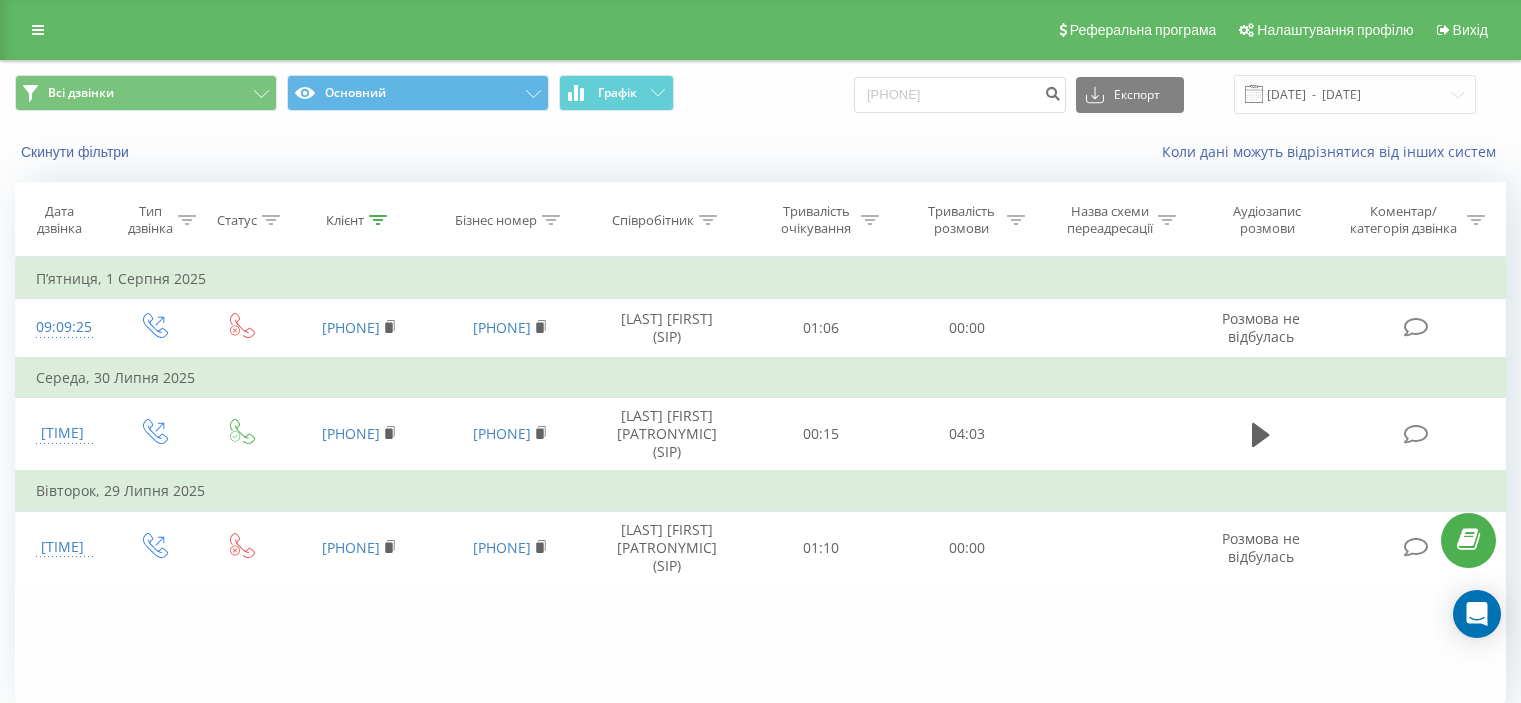 scroll, scrollTop: 0, scrollLeft: 0, axis: both 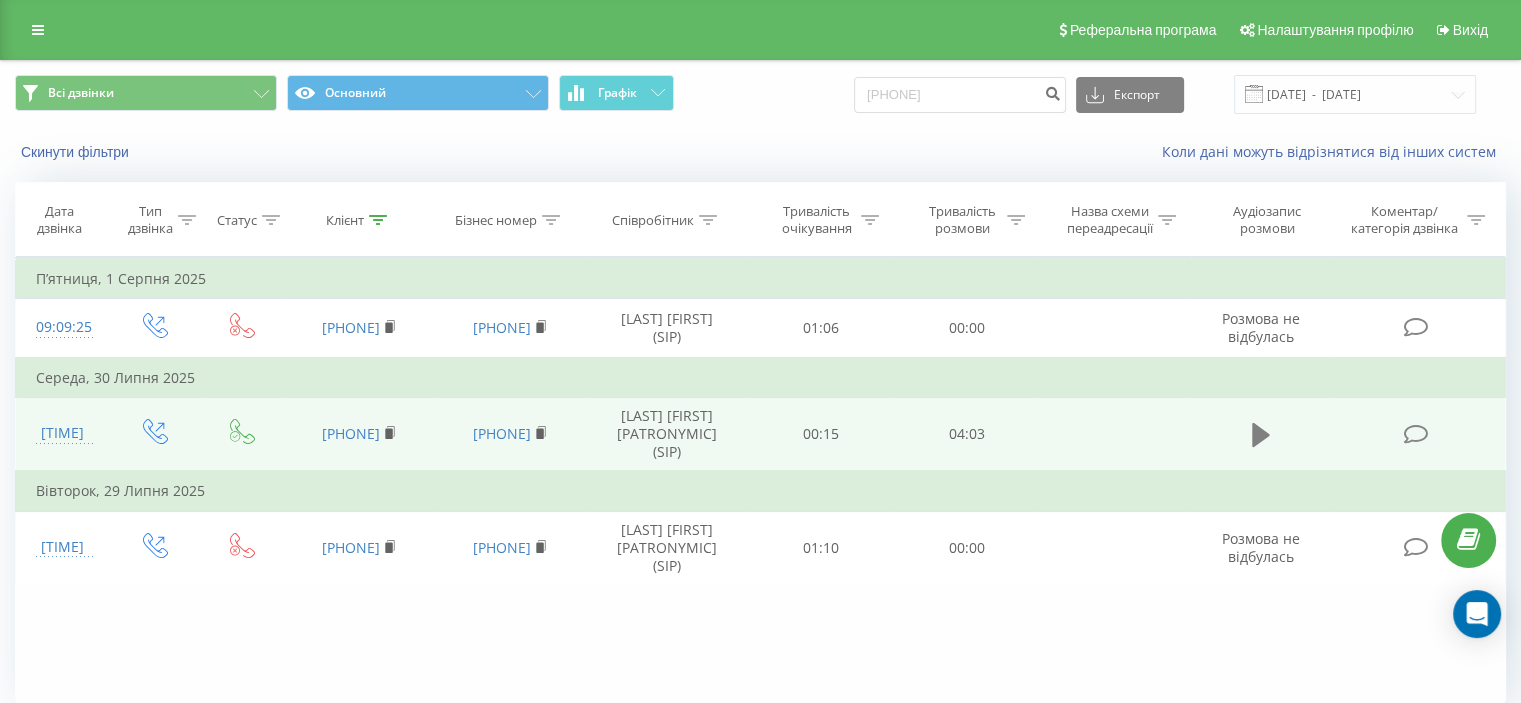 click 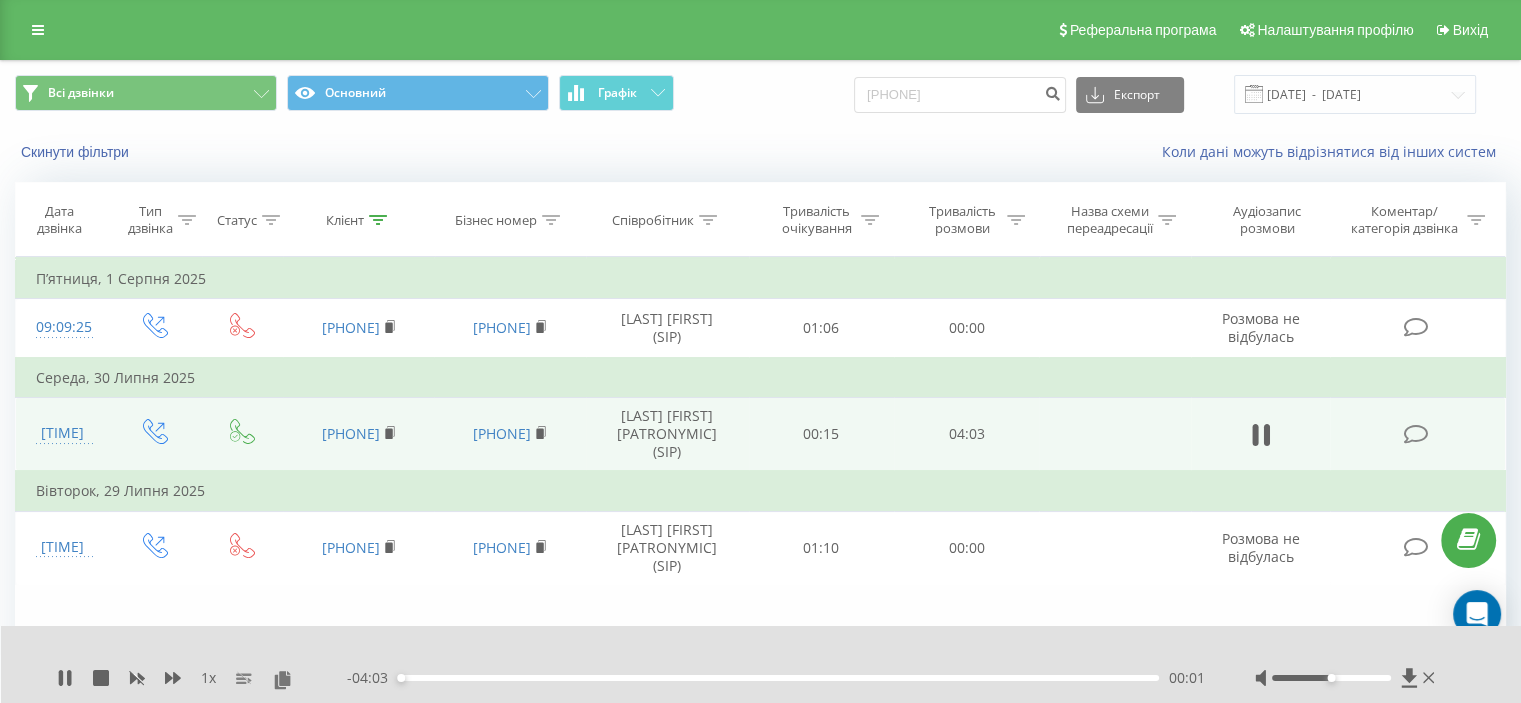 click on "00:01" at bounding box center [778, 678] 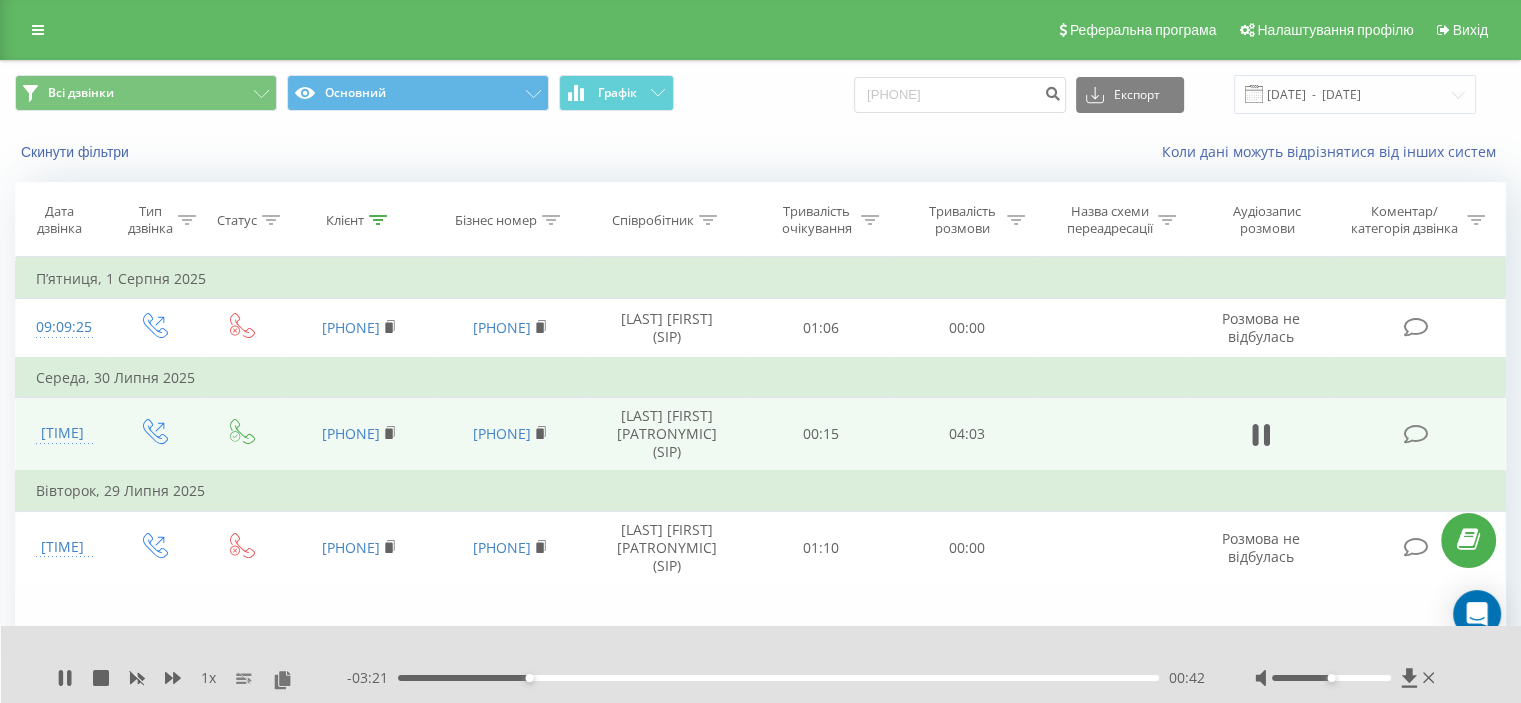click on "00:42" at bounding box center (778, 678) 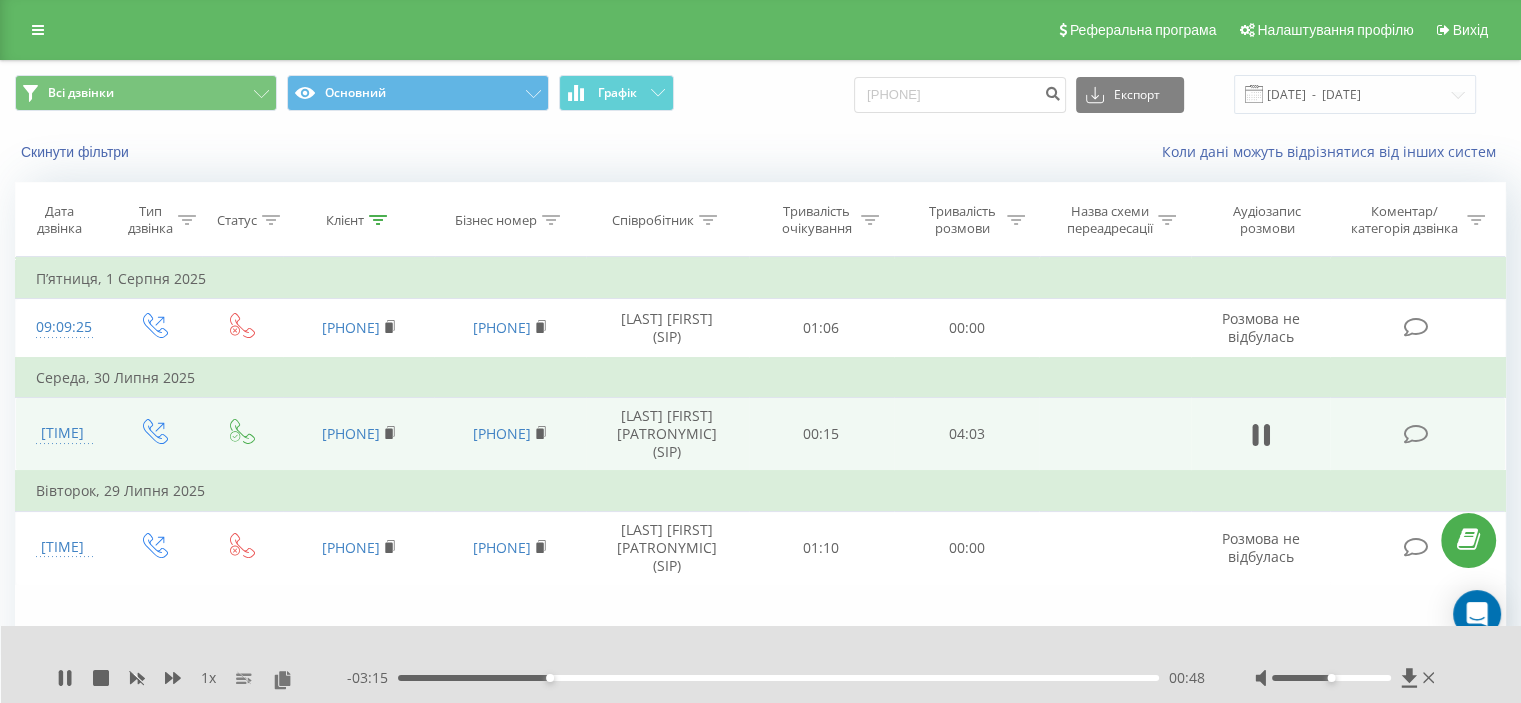click on "00:48" at bounding box center (778, 678) 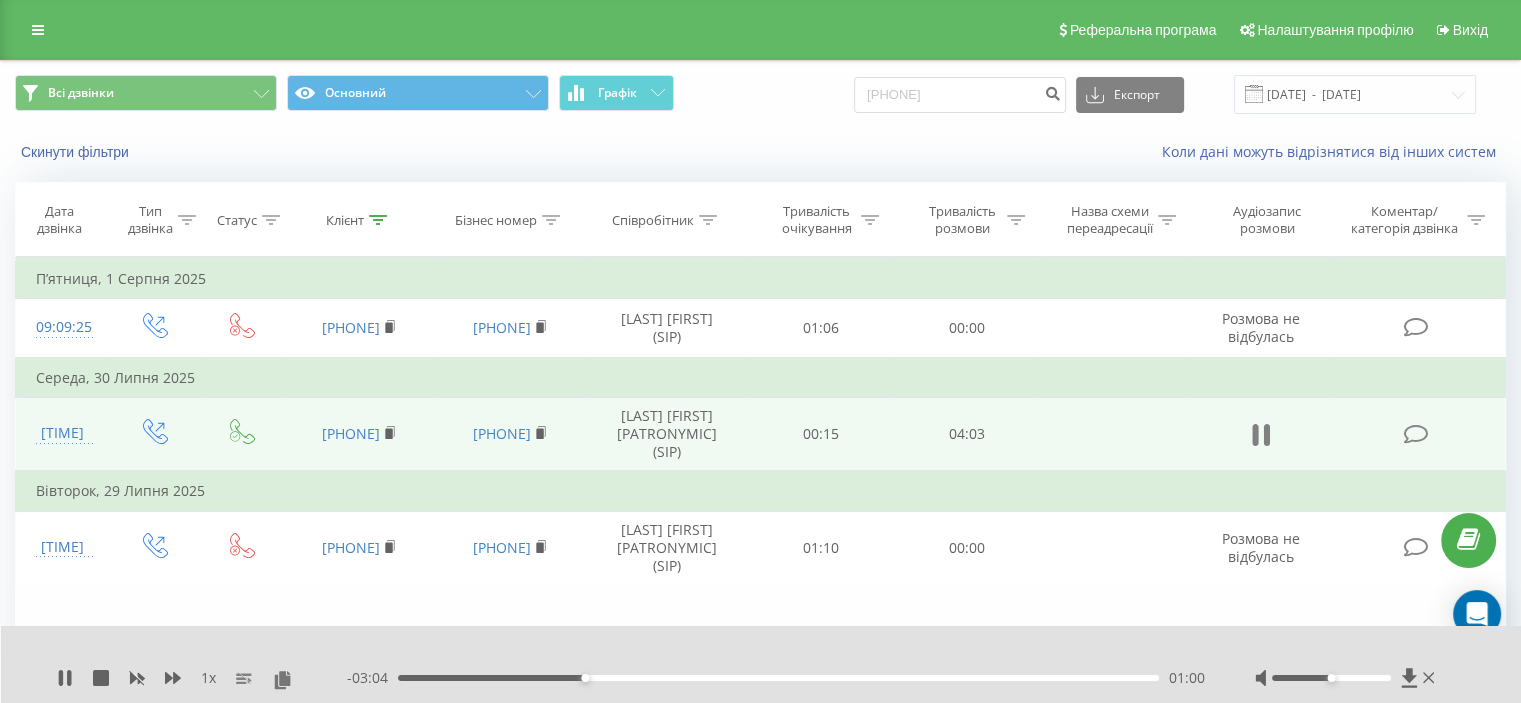 click 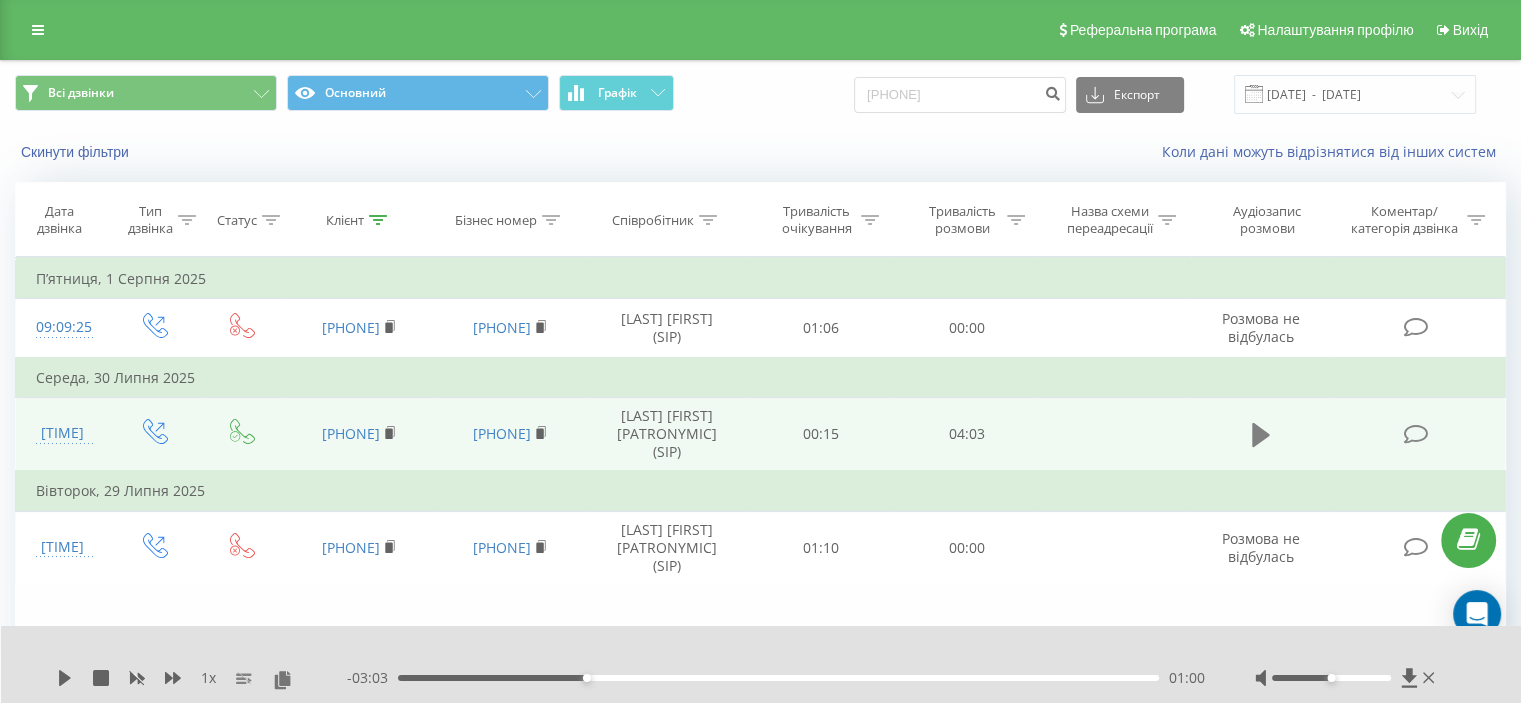 click 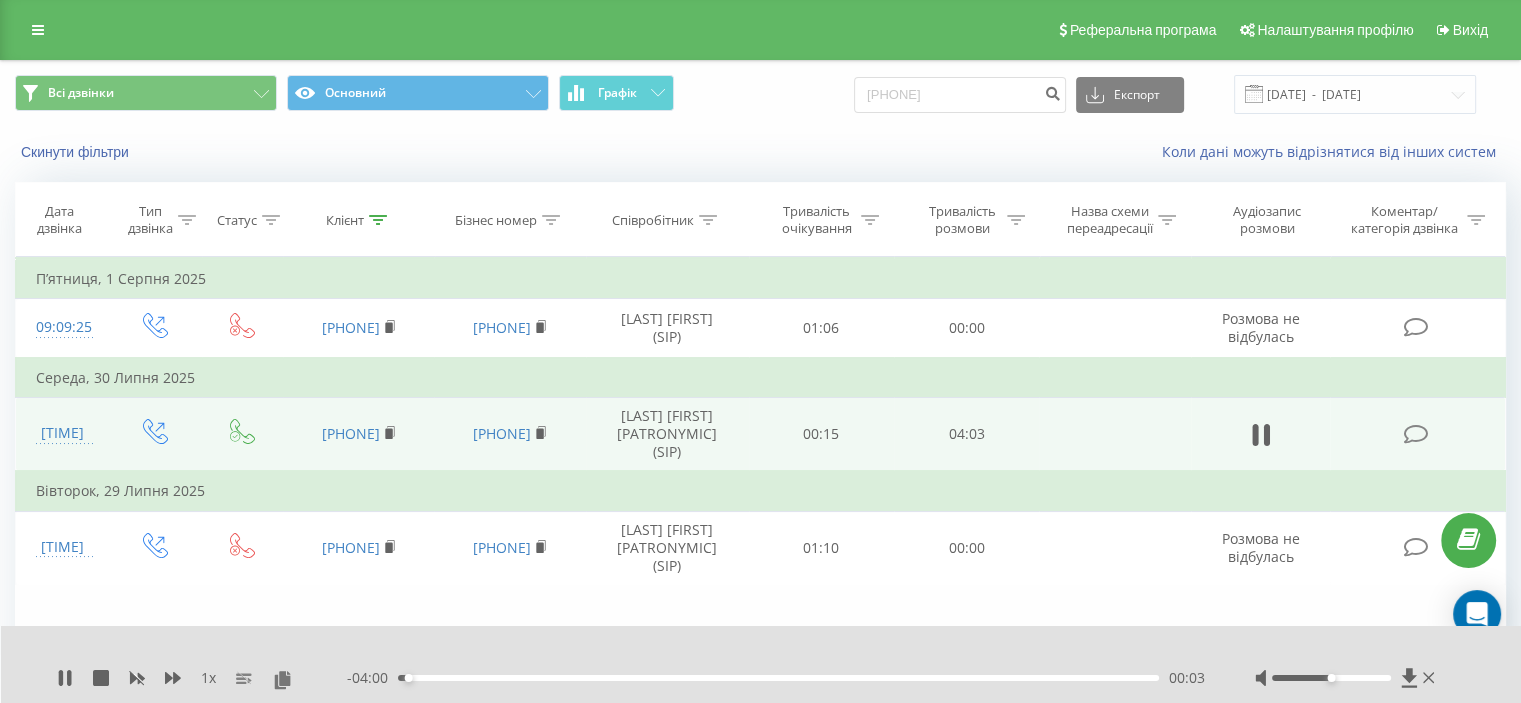 click on "00:03" at bounding box center (778, 678) 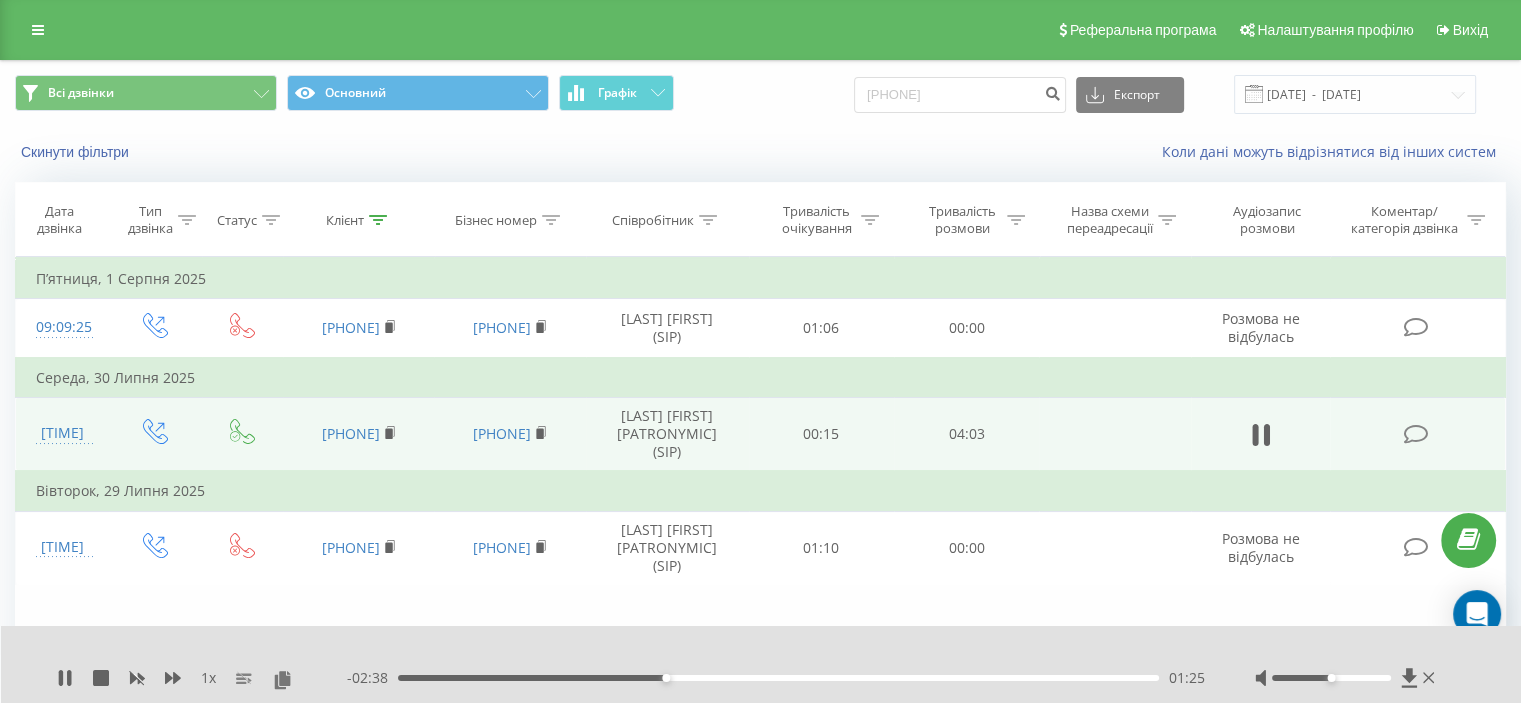 click on "01:25" at bounding box center (778, 678) 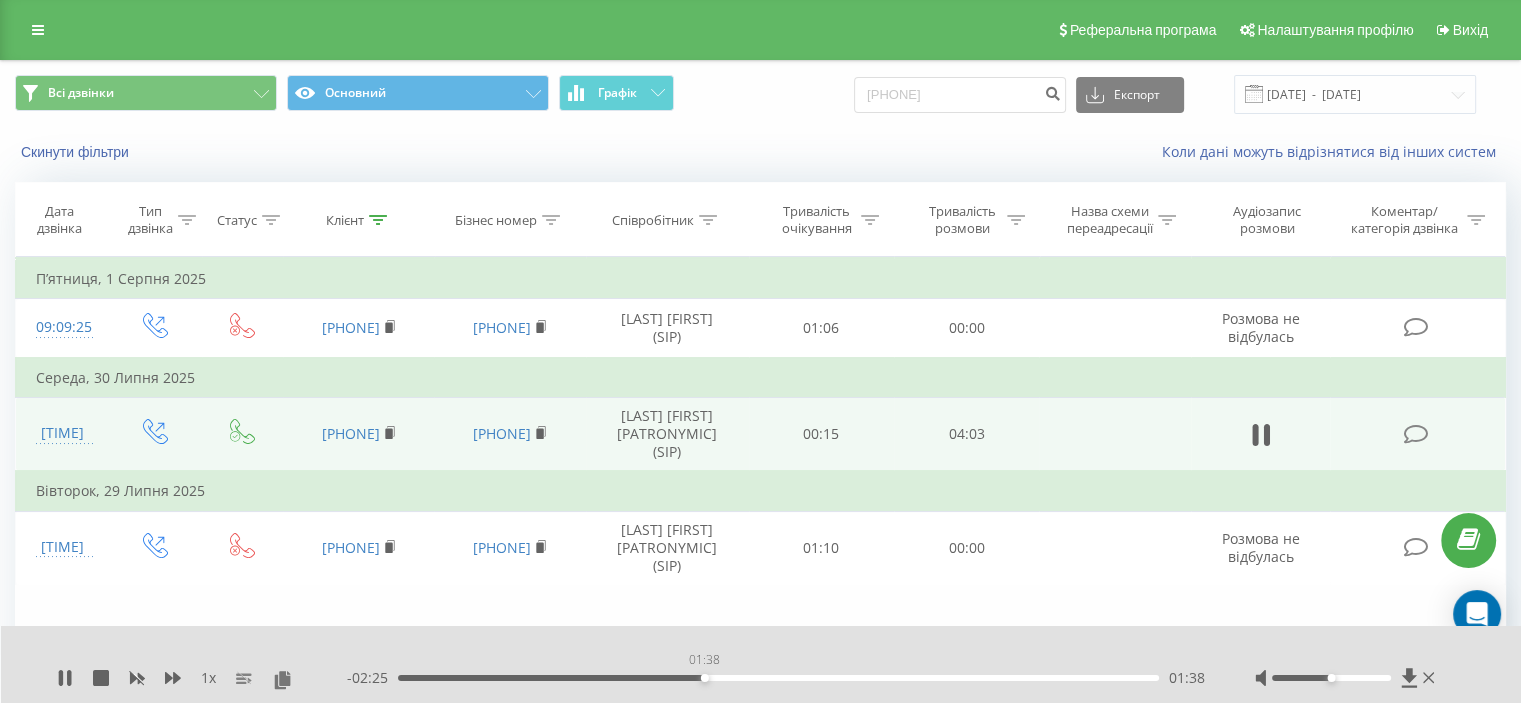 click on "01:38" at bounding box center [705, 678] 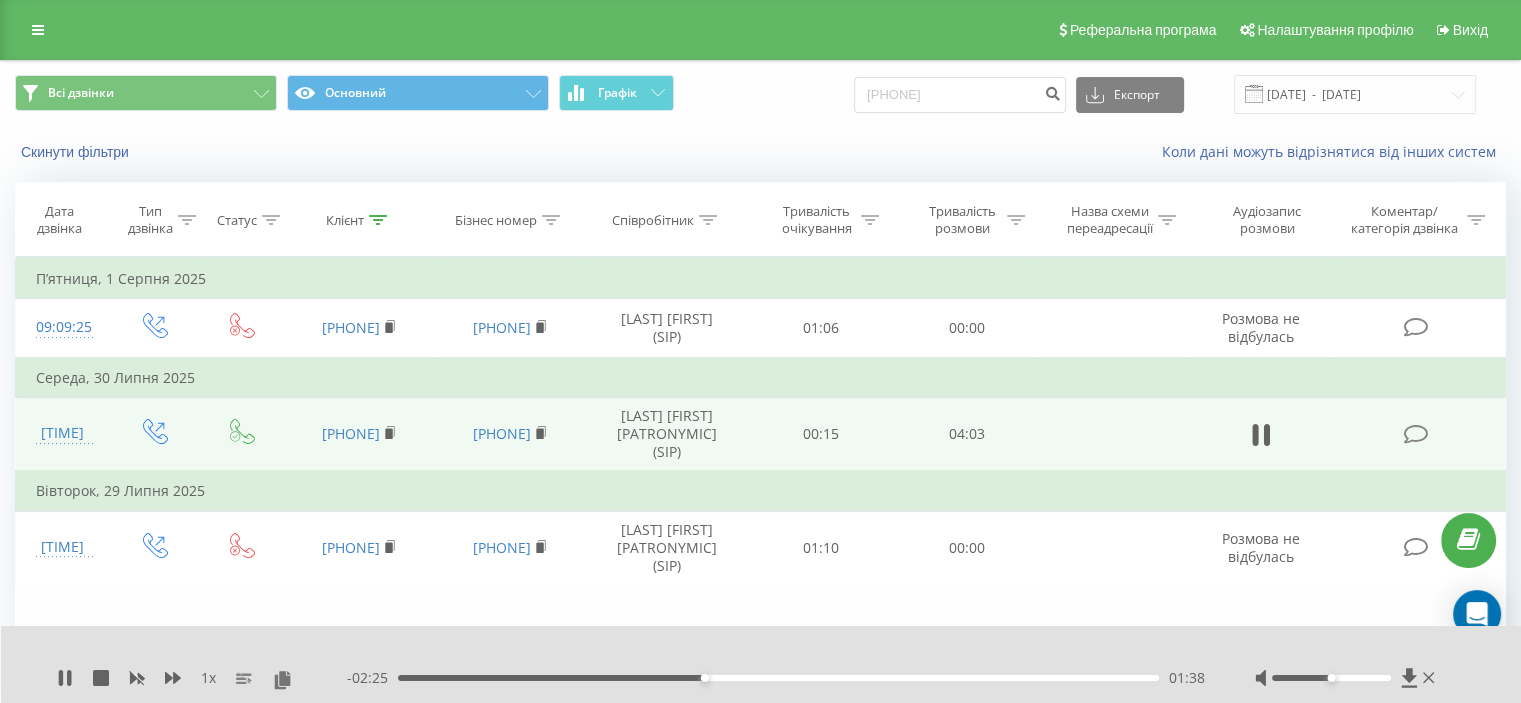 click on "01:38" at bounding box center (778, 678) 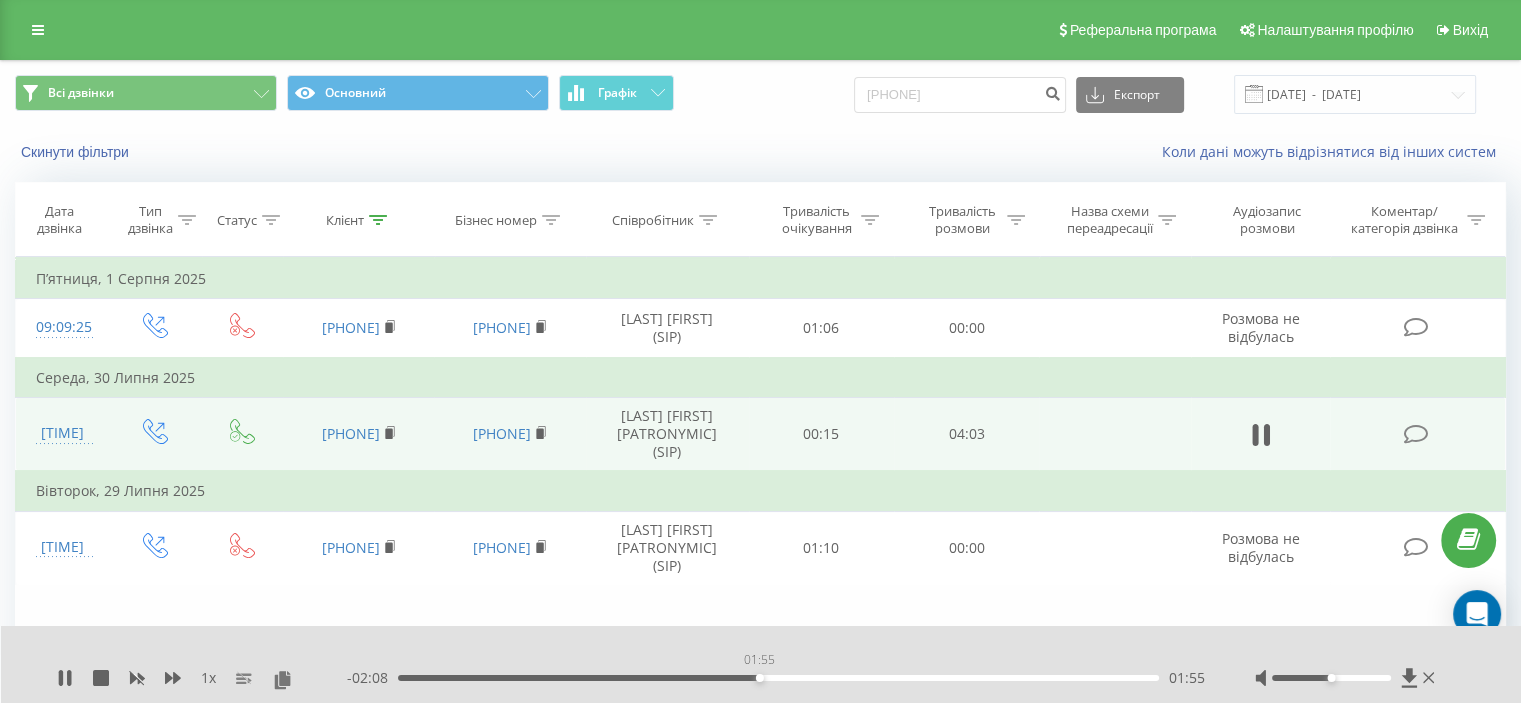click on "01:55" at bounding box center (760, 678) 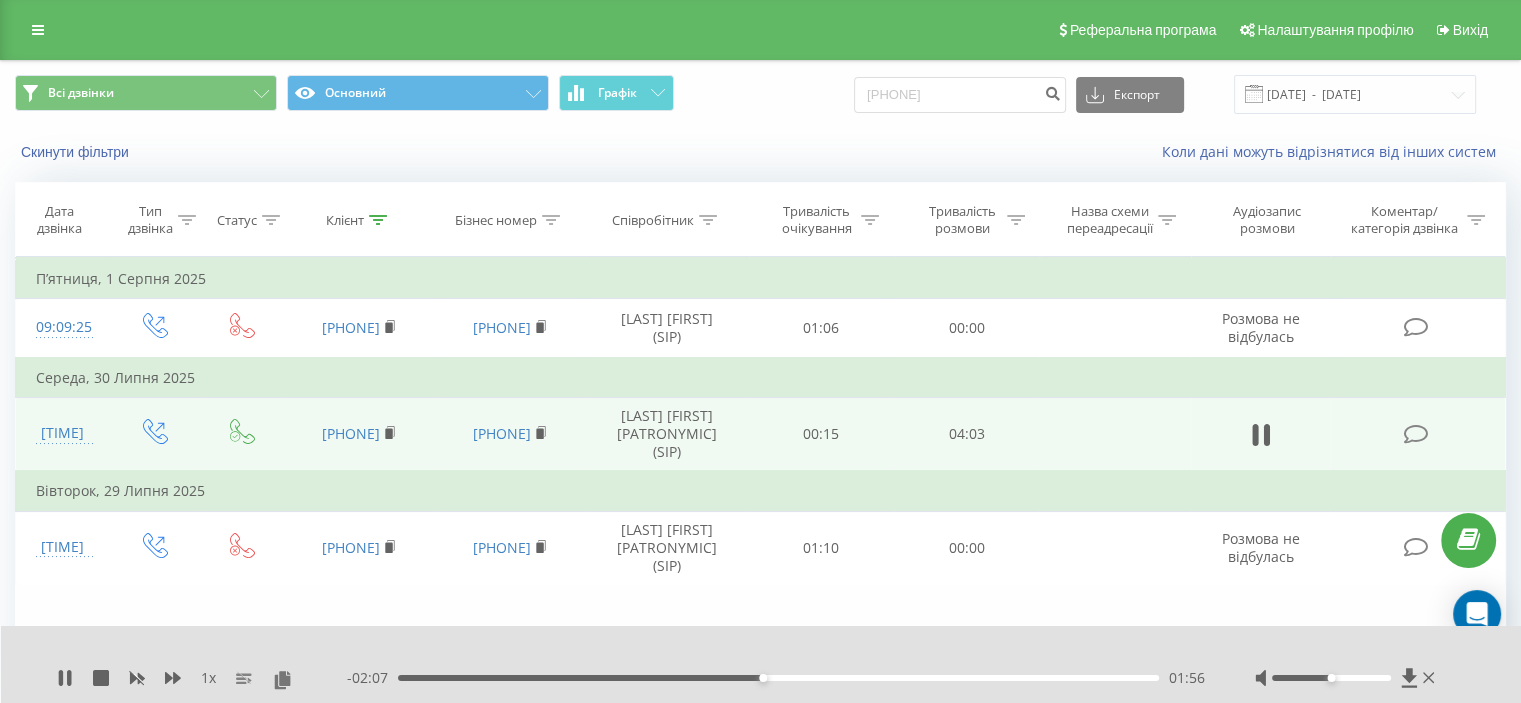 click on "01:56" at bounding box center (778, 678) 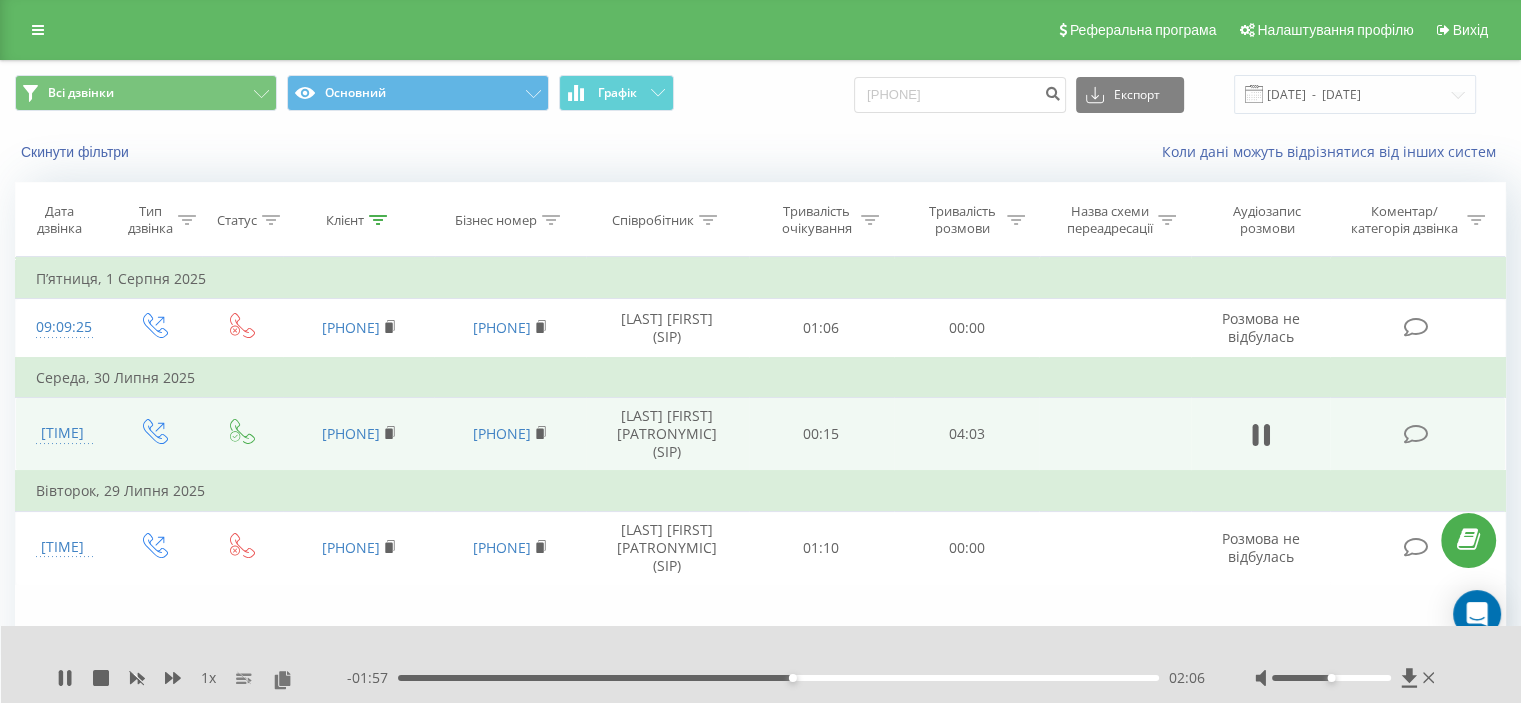 click on "02:06" at bounding box center [793, 678] 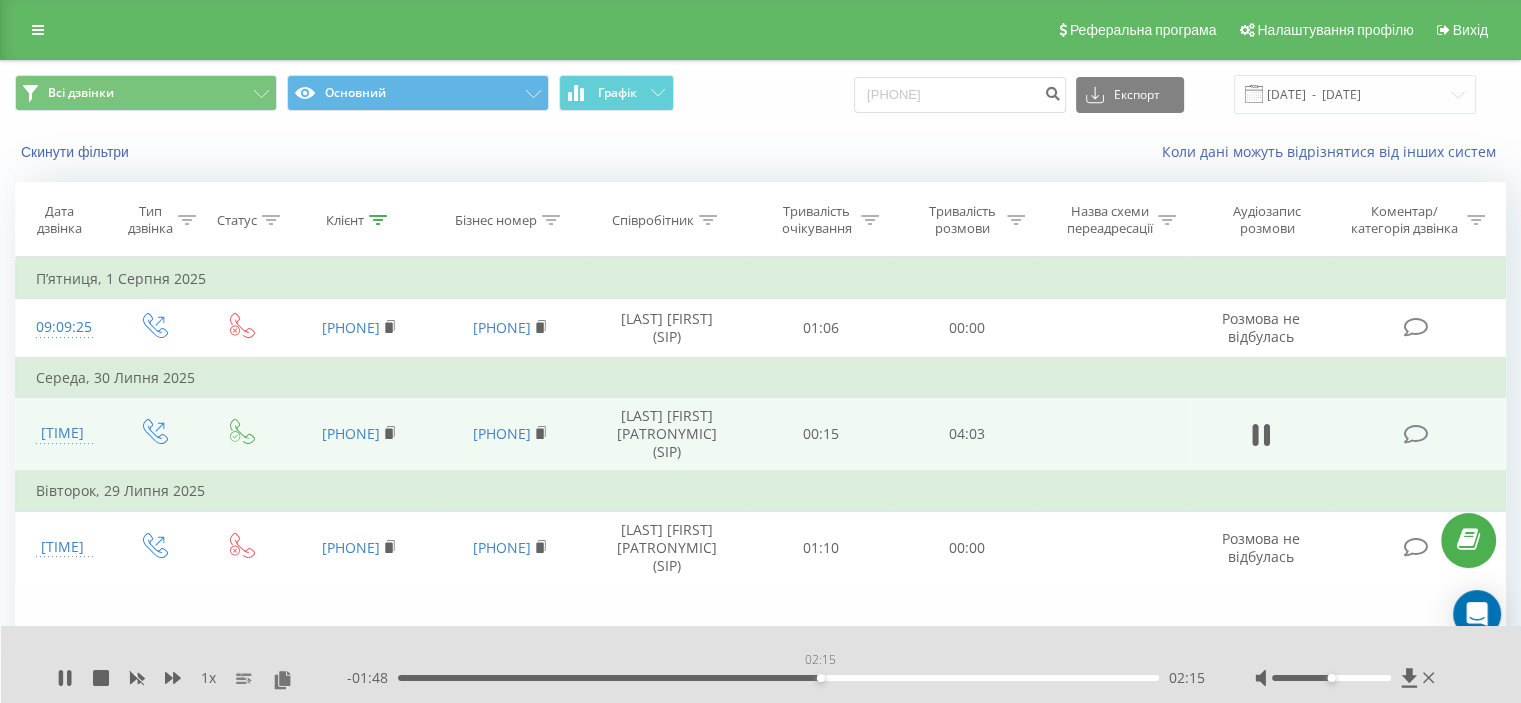 click on "02:15" at bounding box center (778, 678) 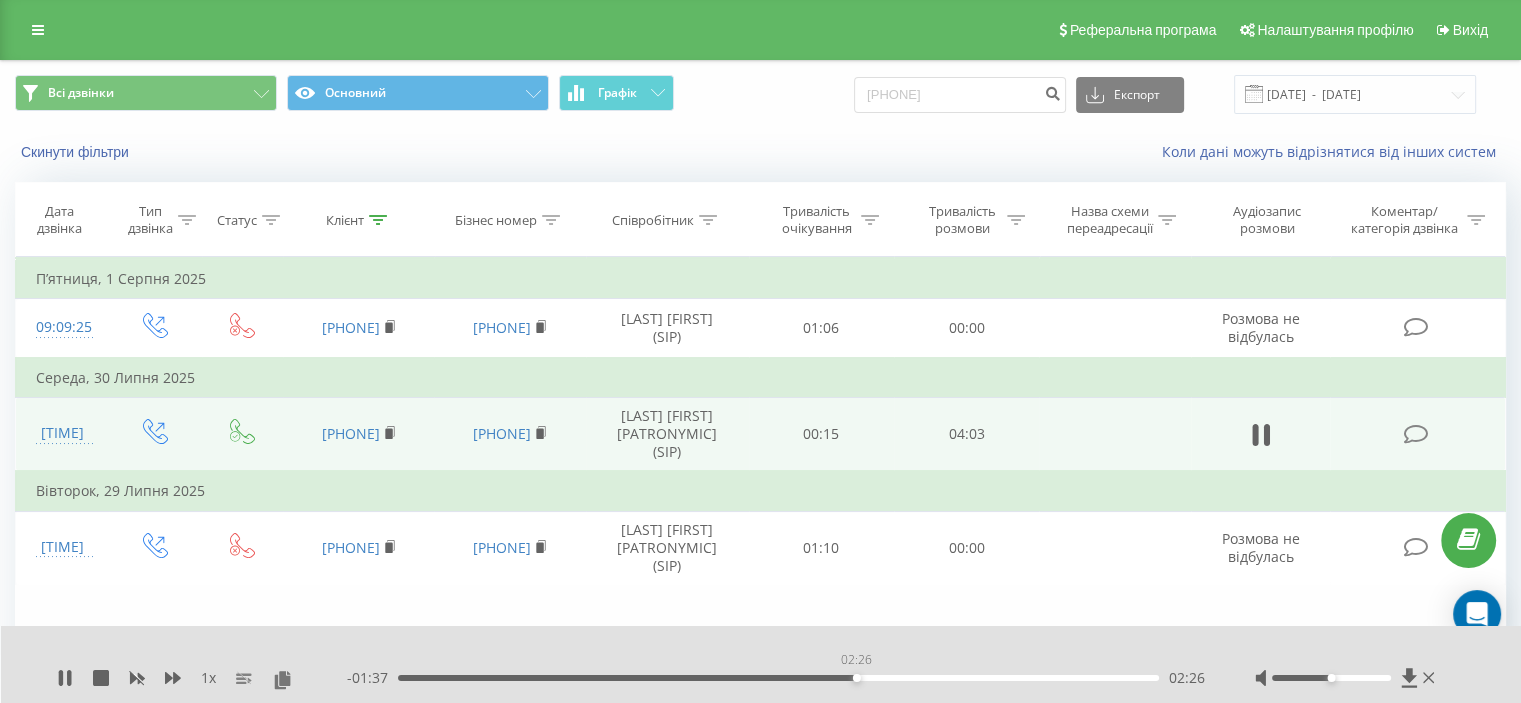 click on "02:26" at bounding box center [778, 678] 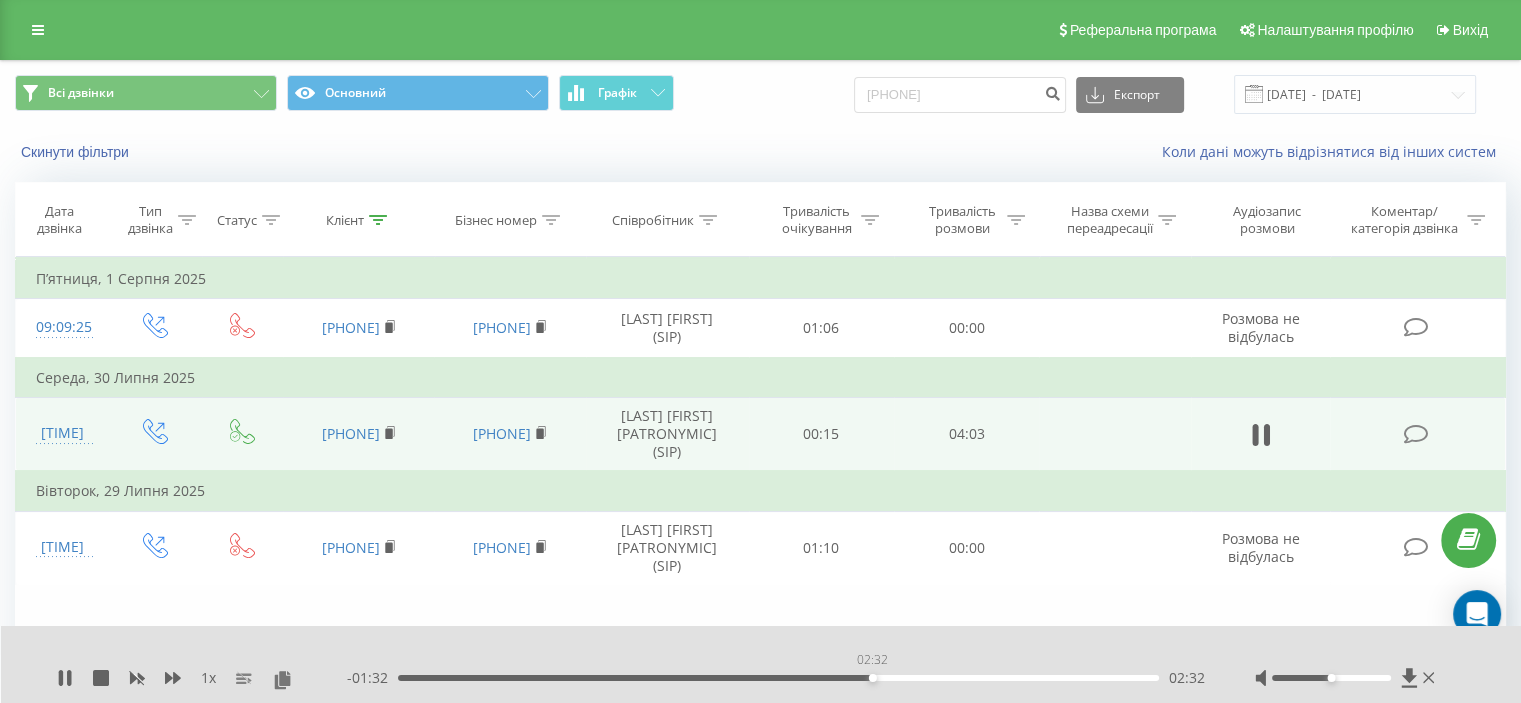 click on "02:32" at bounding box center (778, 678) 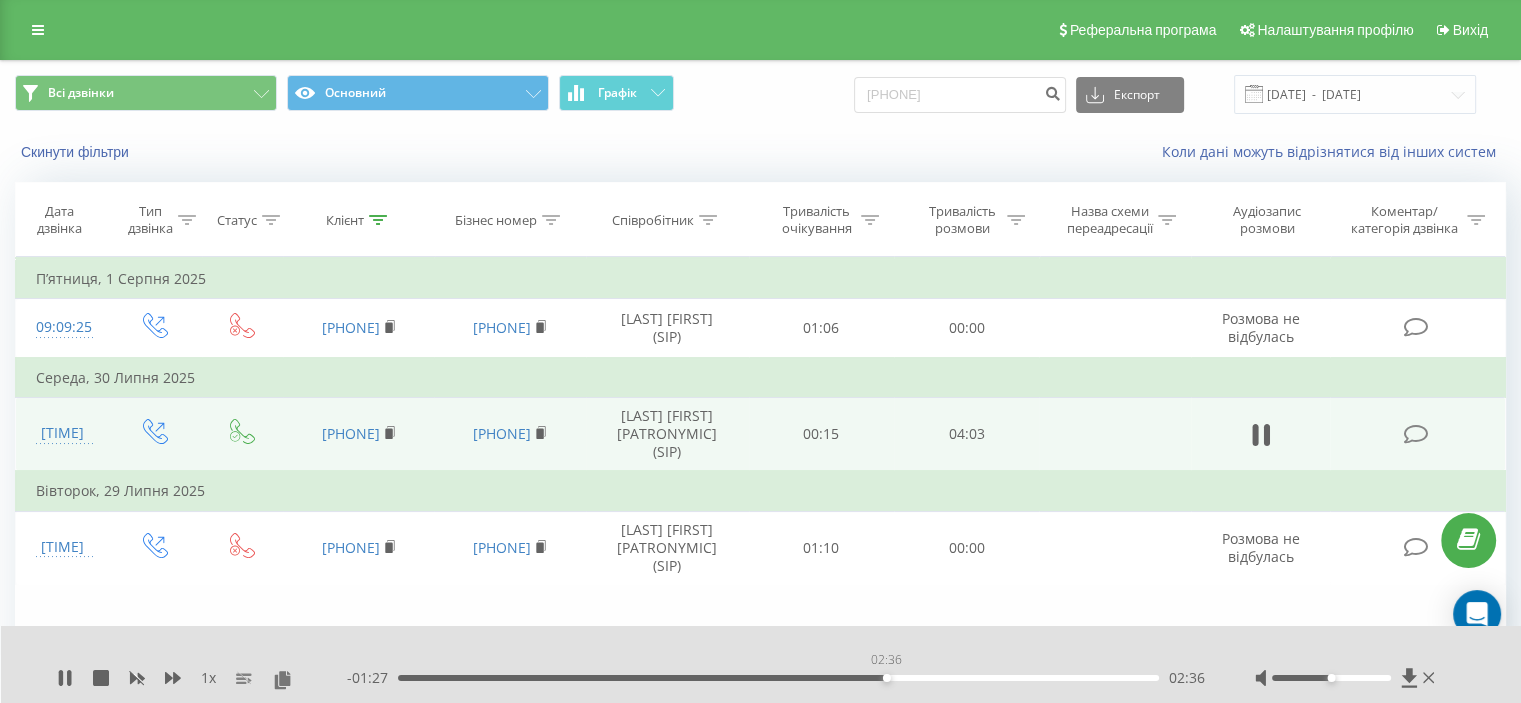 click on "02:36" at bounding box center (778, 678) 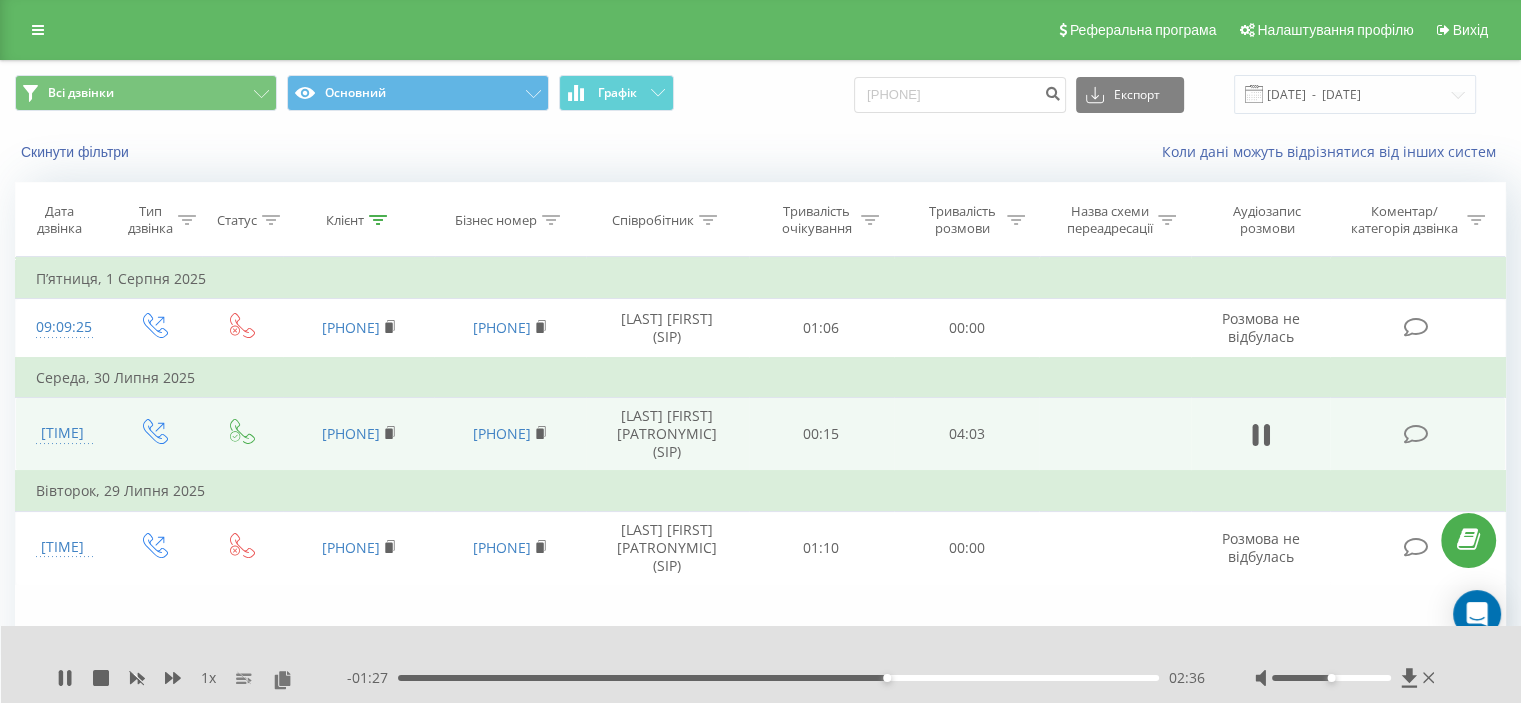 click on "02:36" at bounding box center [778, 678] 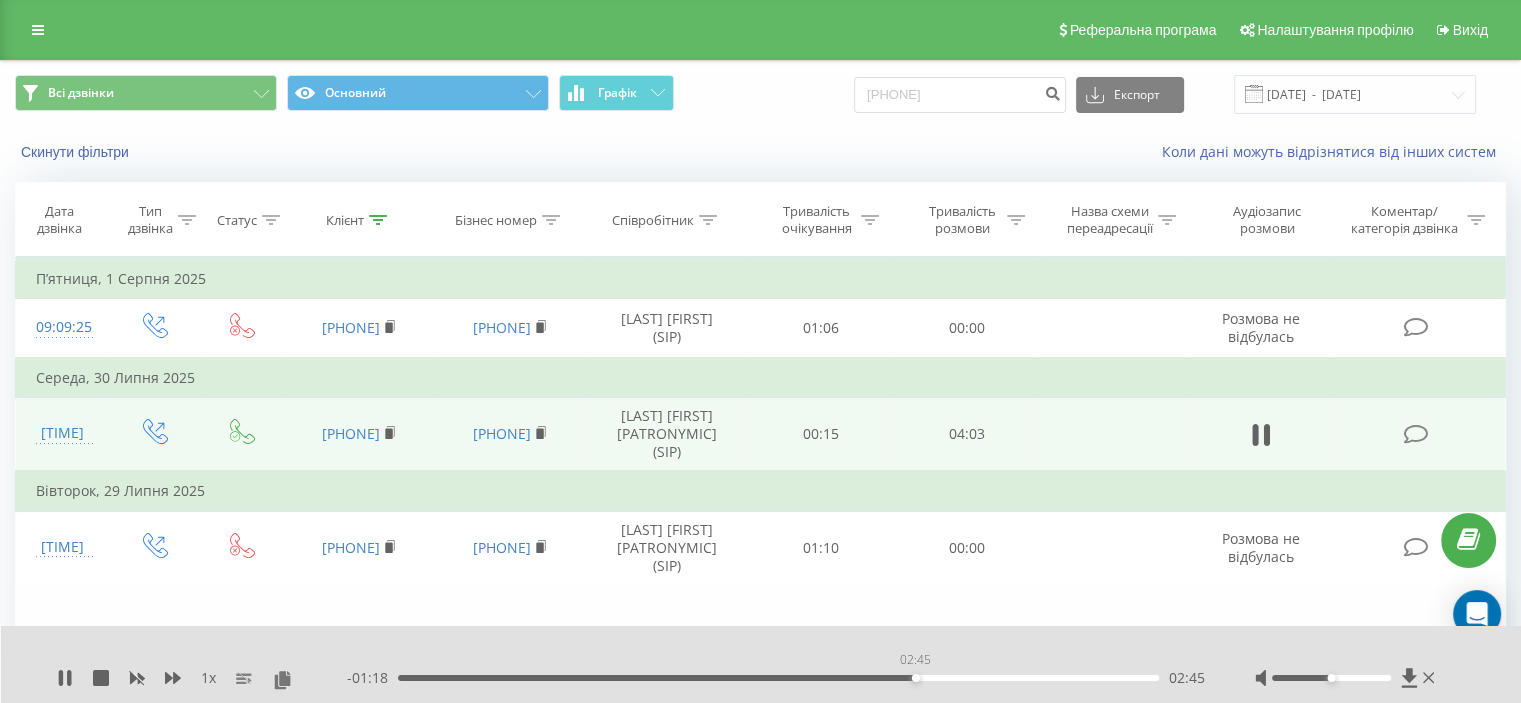 click on "02:45" at bounding box center [778, 678] 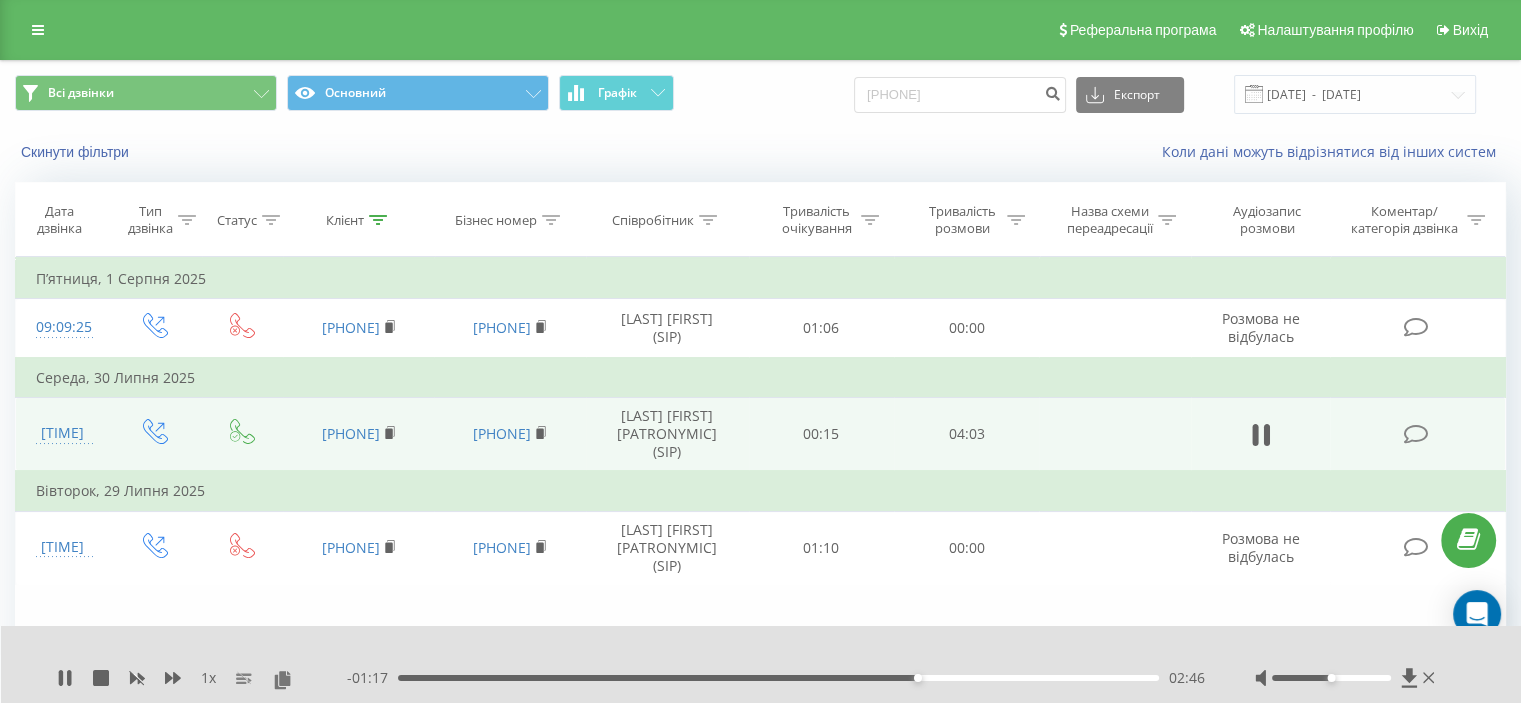 click on "02:46" at bounding box center [778, 678] 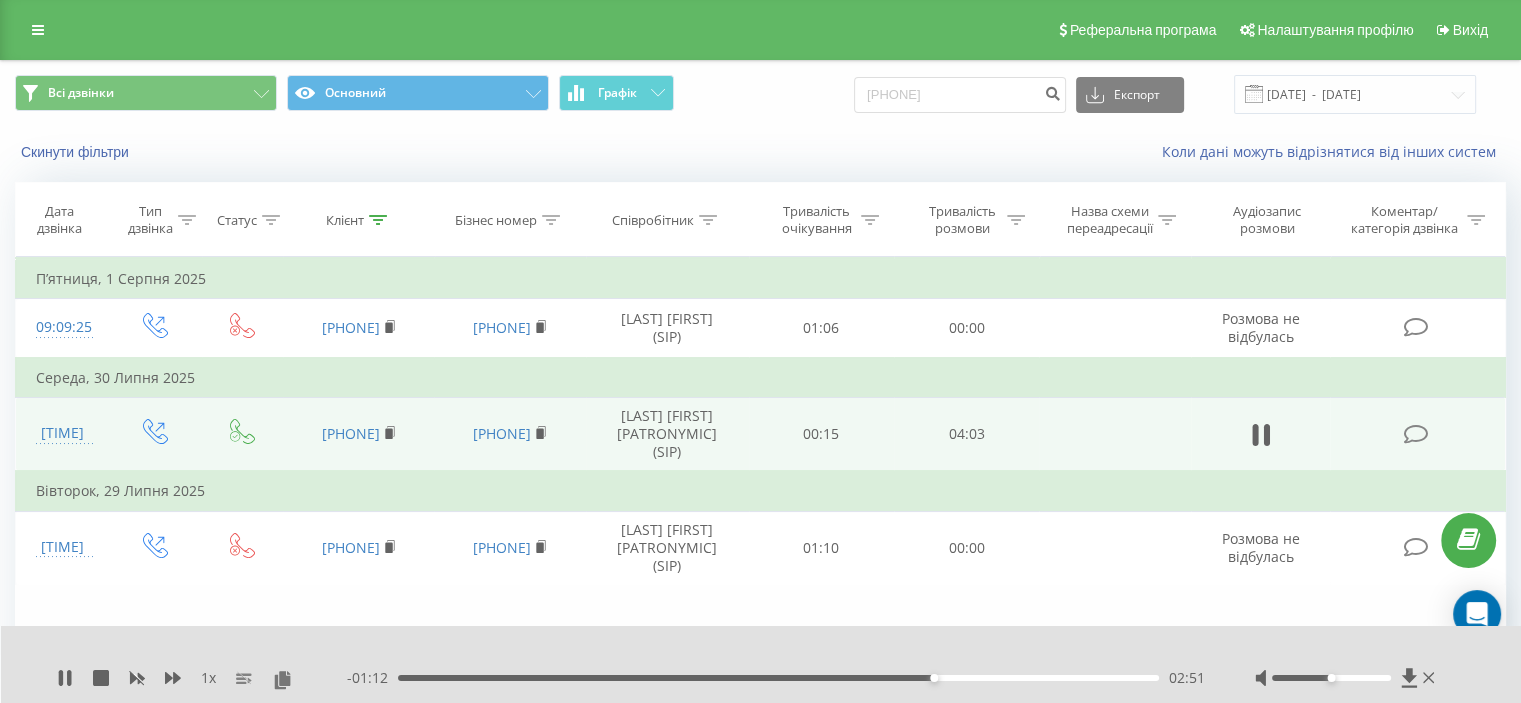 click on "02:51" at bounding box center [778, 678] 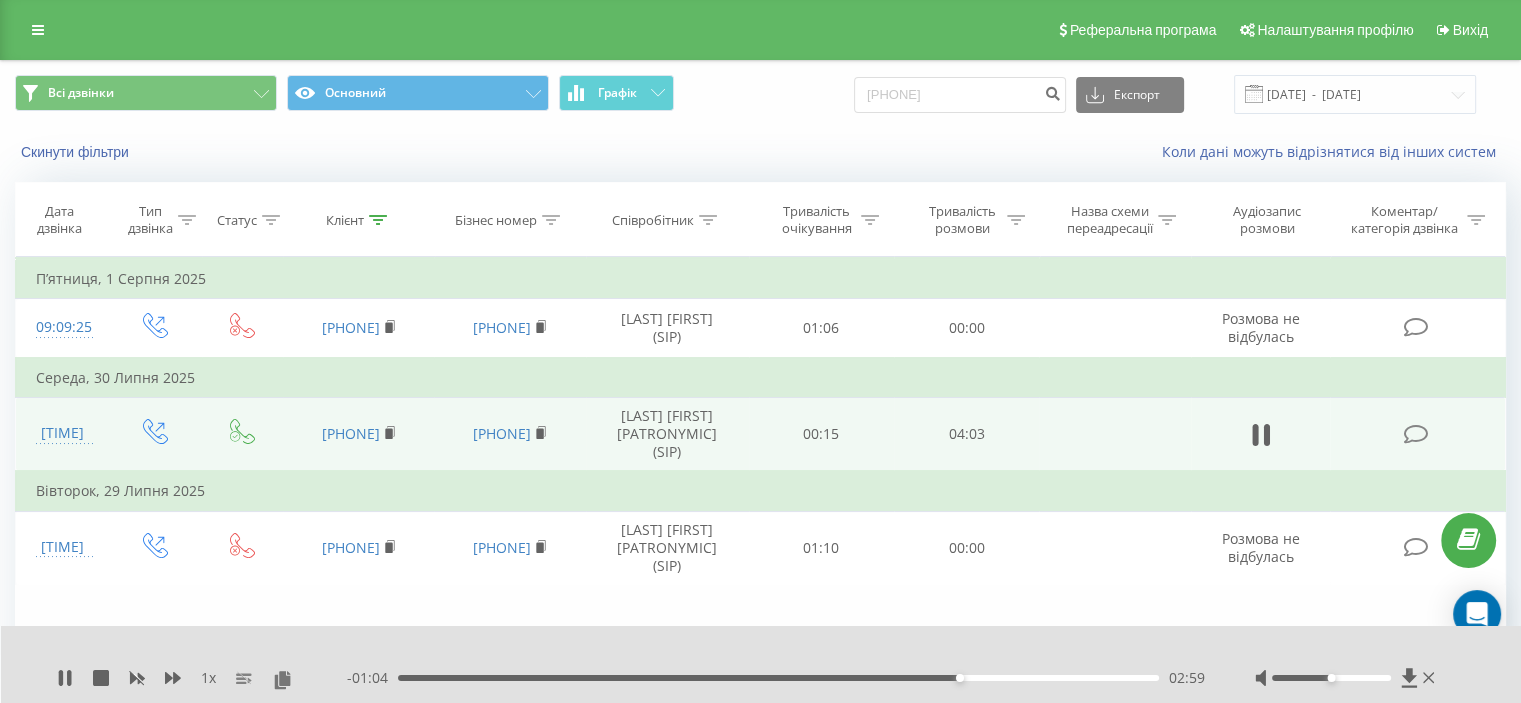 click on "02:59" at bounding box center [778, 678] 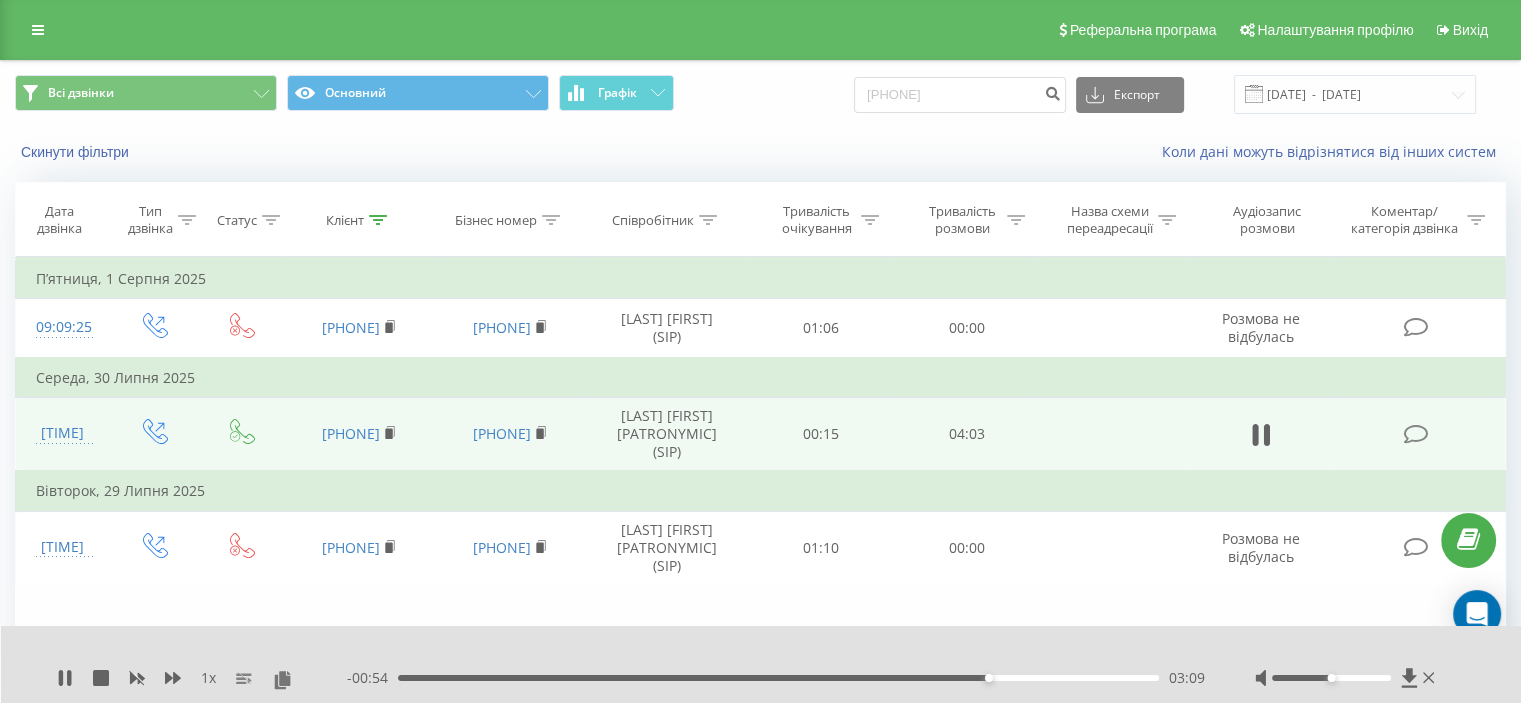 click on "03:09" at bounding box center (778, 678) 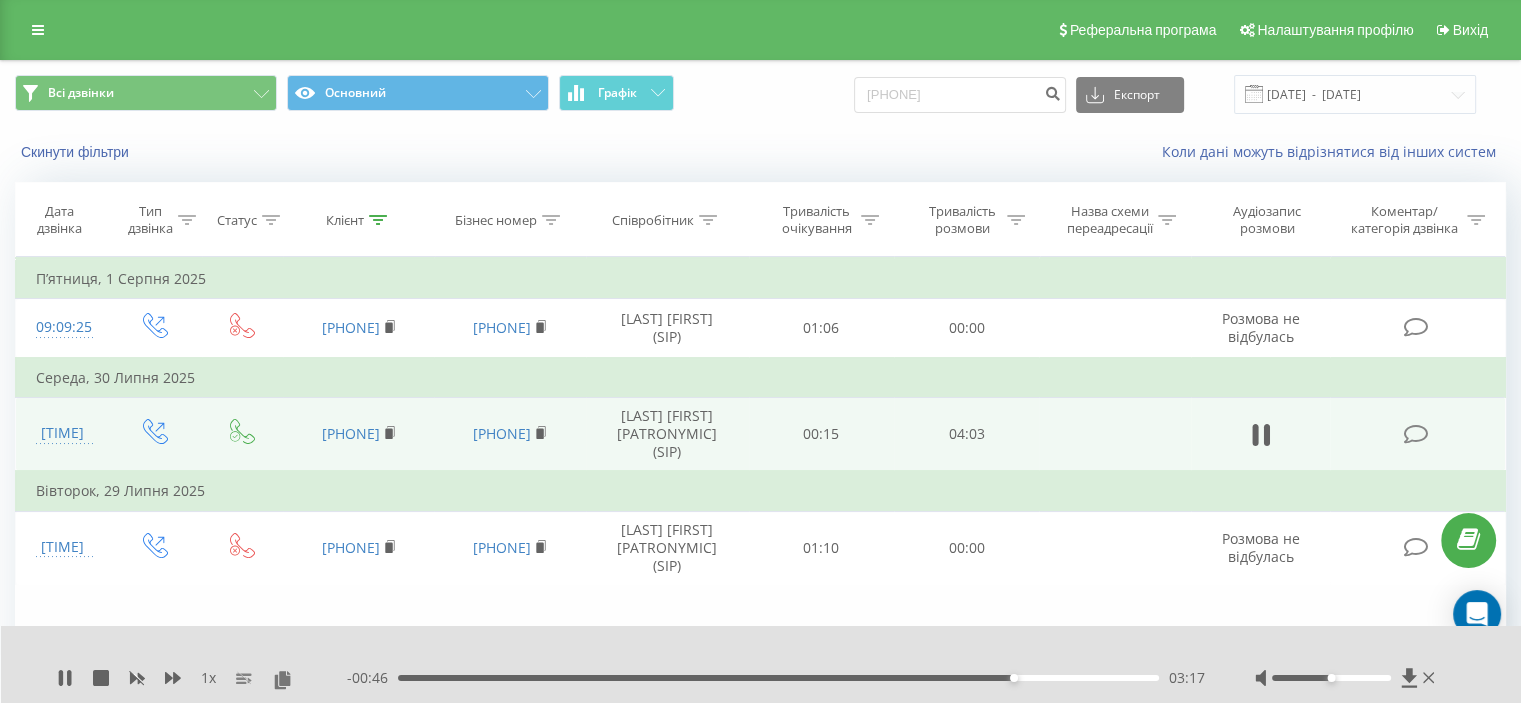 click on "03:17" at bounding box center (778, 678) 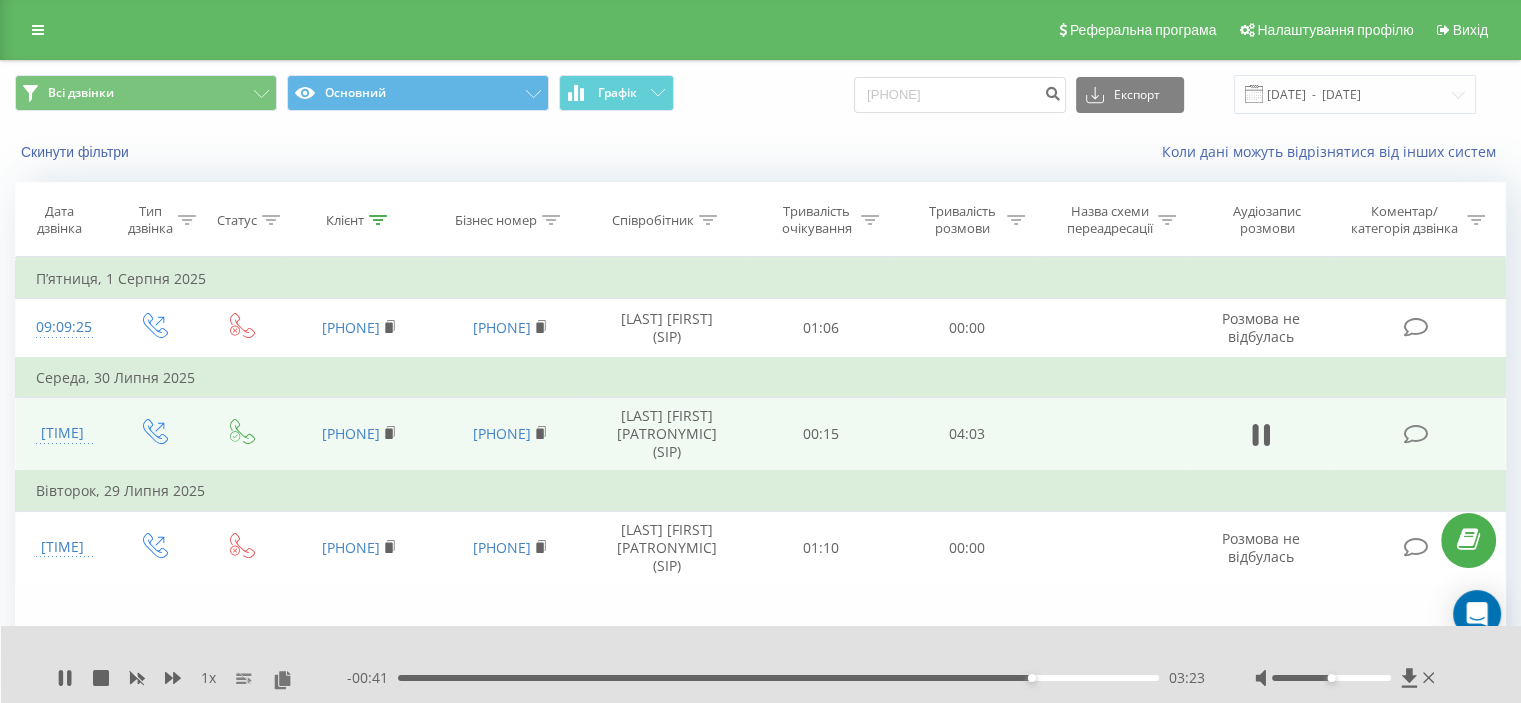 click on "03:23" at bounding box center [778, 678] 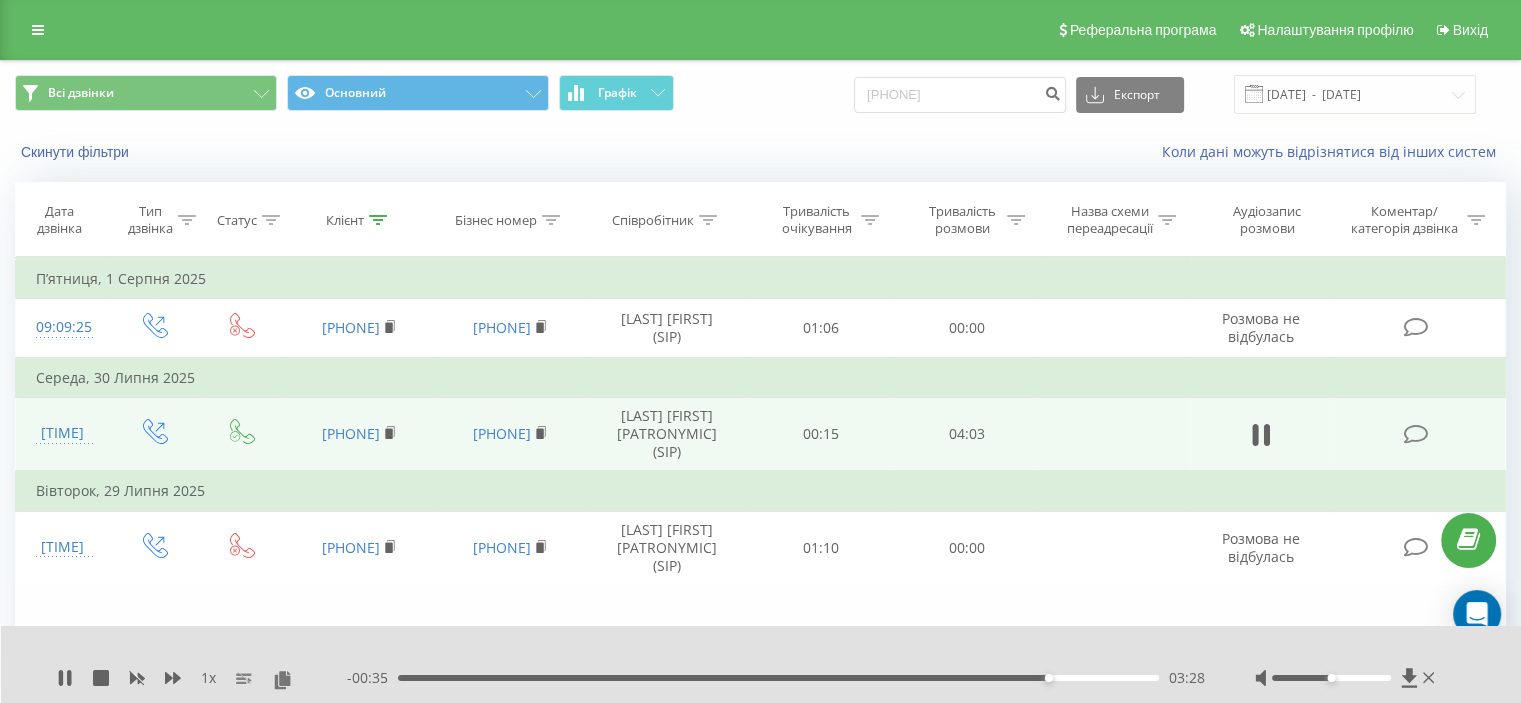 click on "03:28" at bounding box center [778, 678] 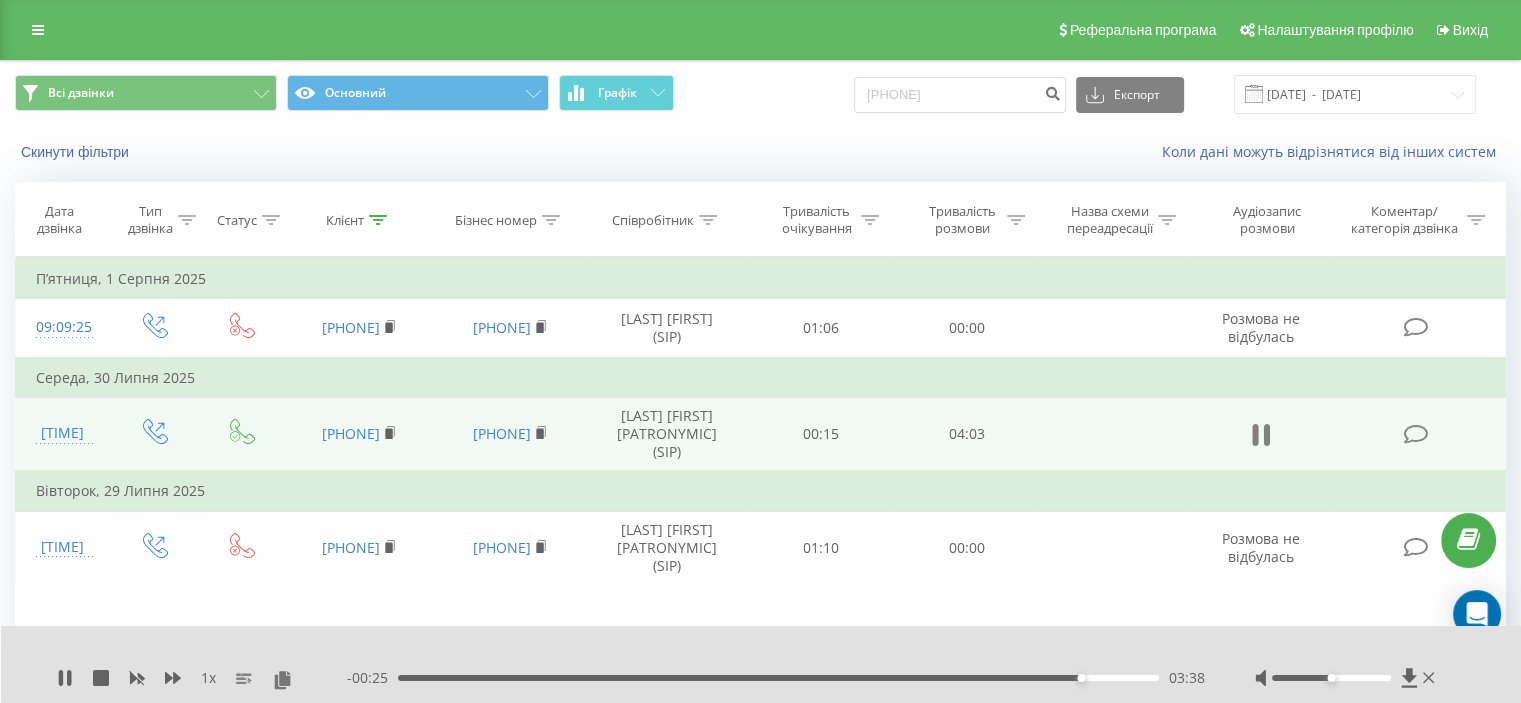 click 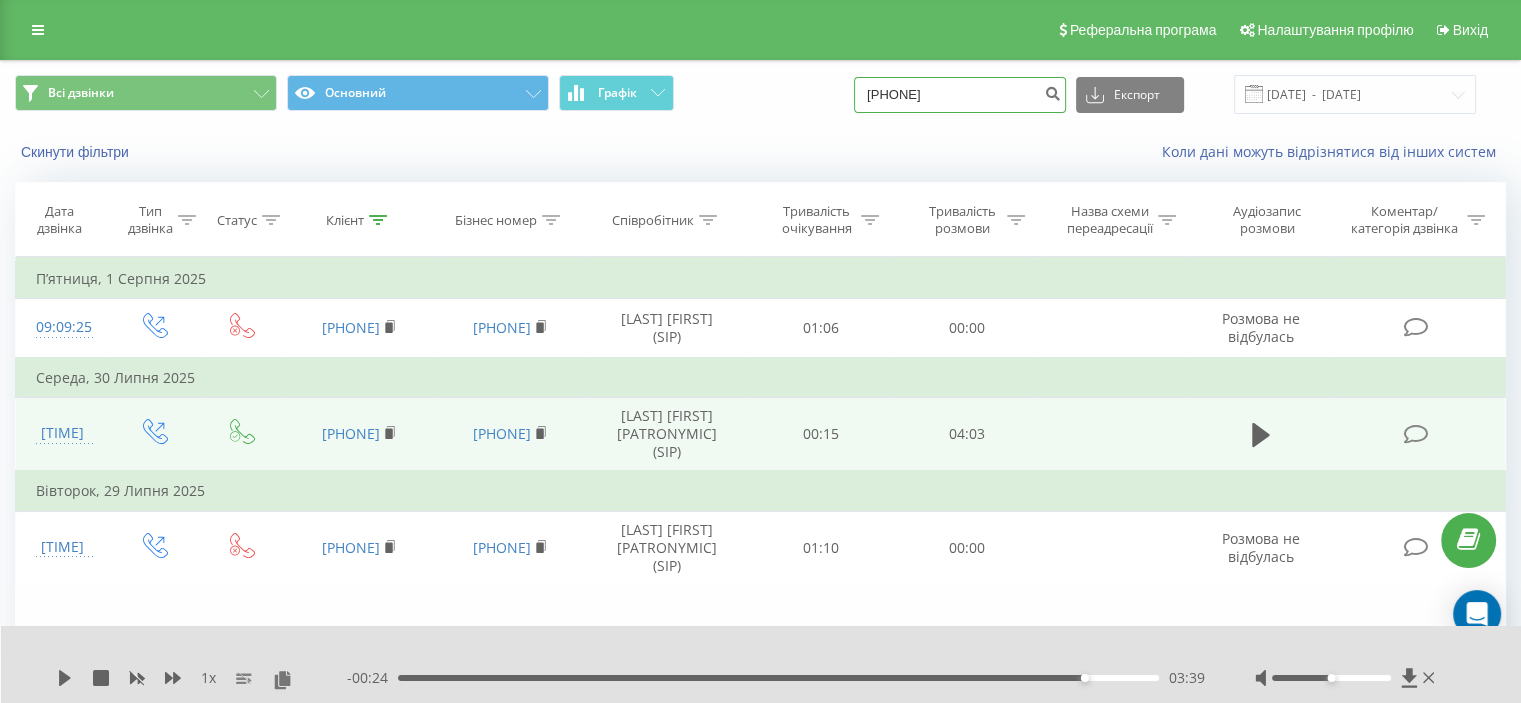 click on "[PHONE]" at bounding box center [960, 95] 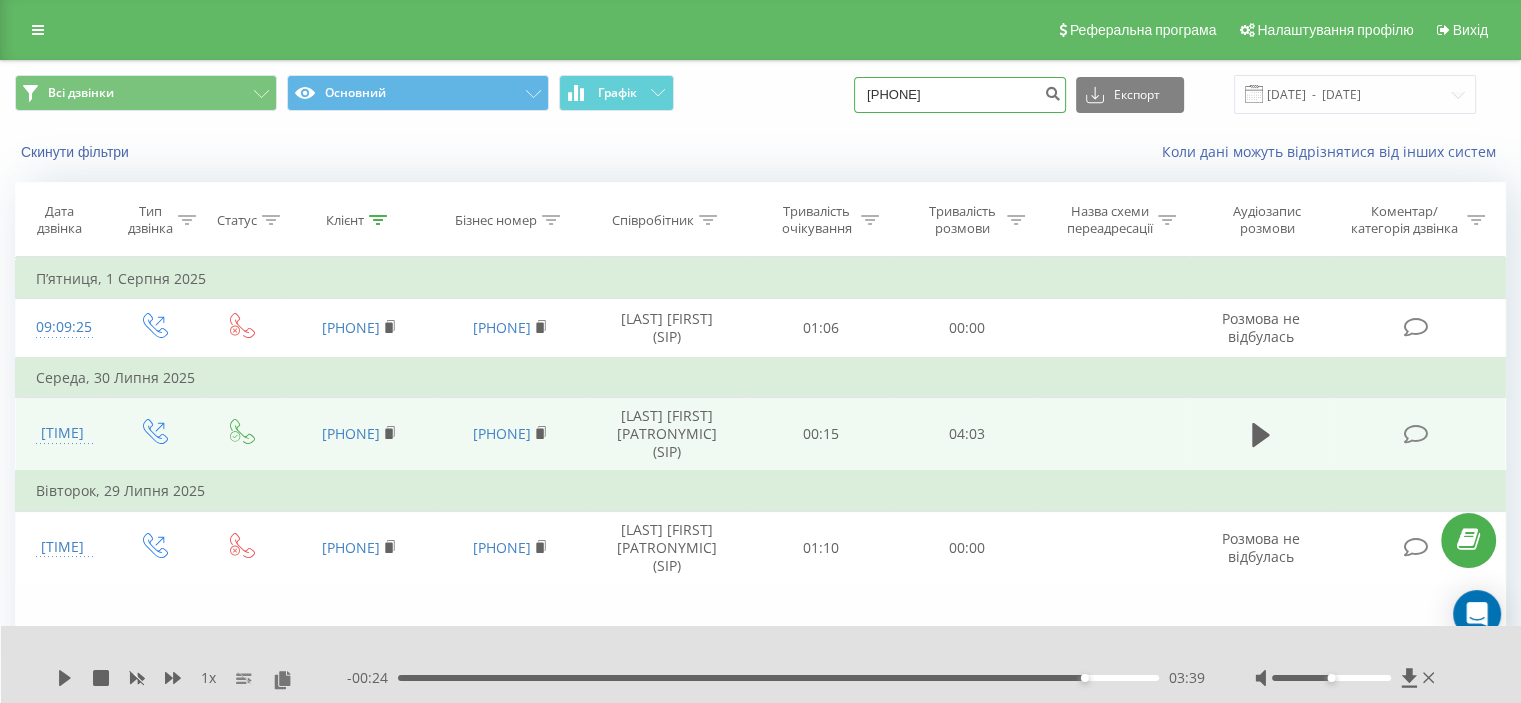 paste on "0687273178  +" 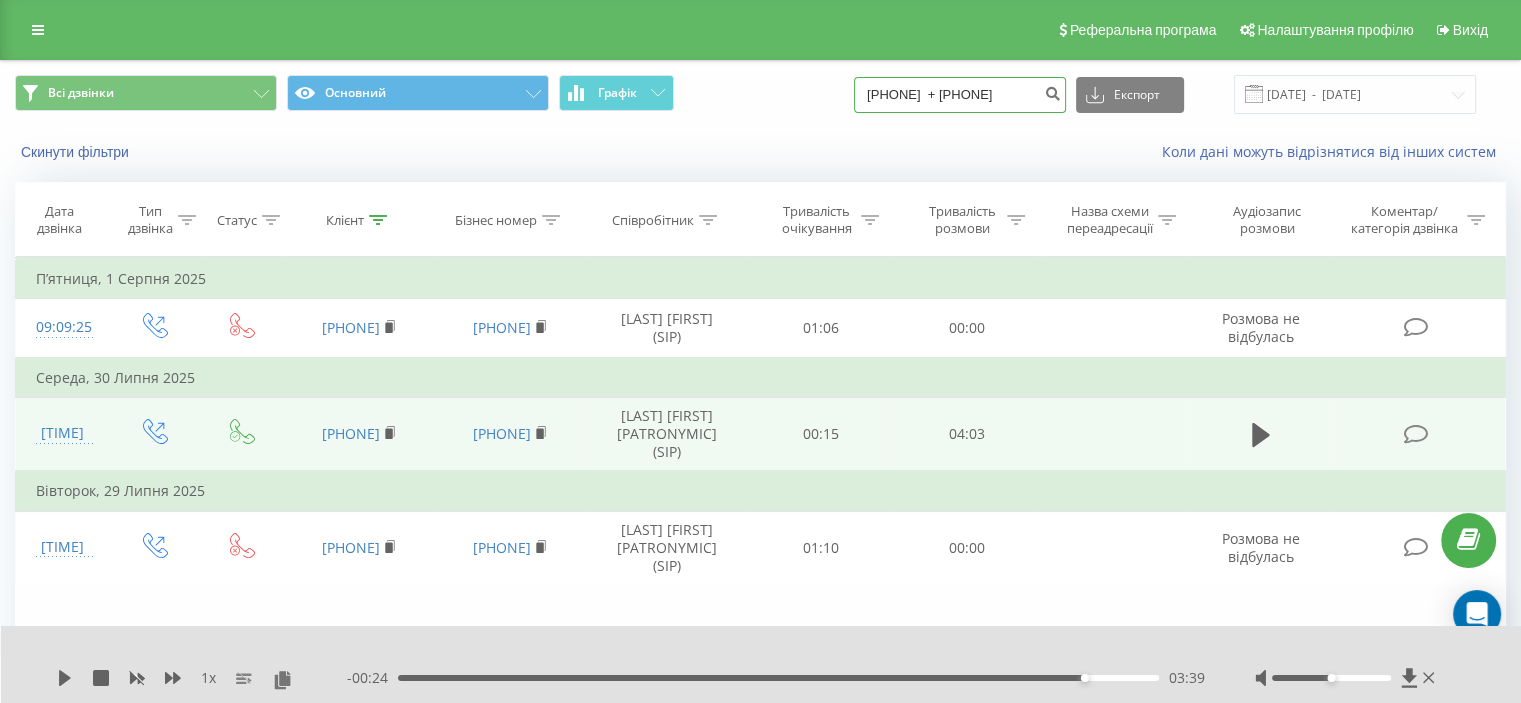 scroll, scrollTop: 0, scrollLeft: 15, axis: horizontal 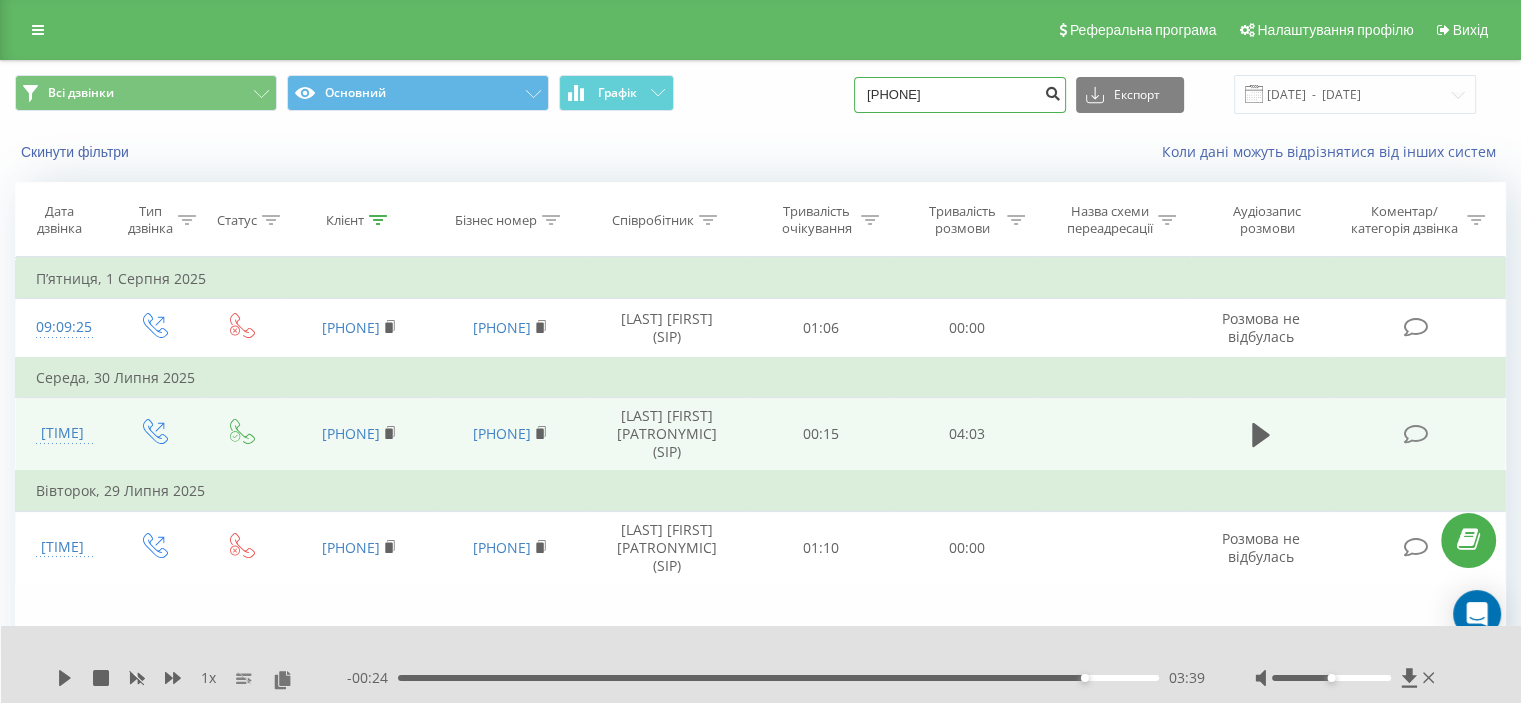 type on "0687273178" 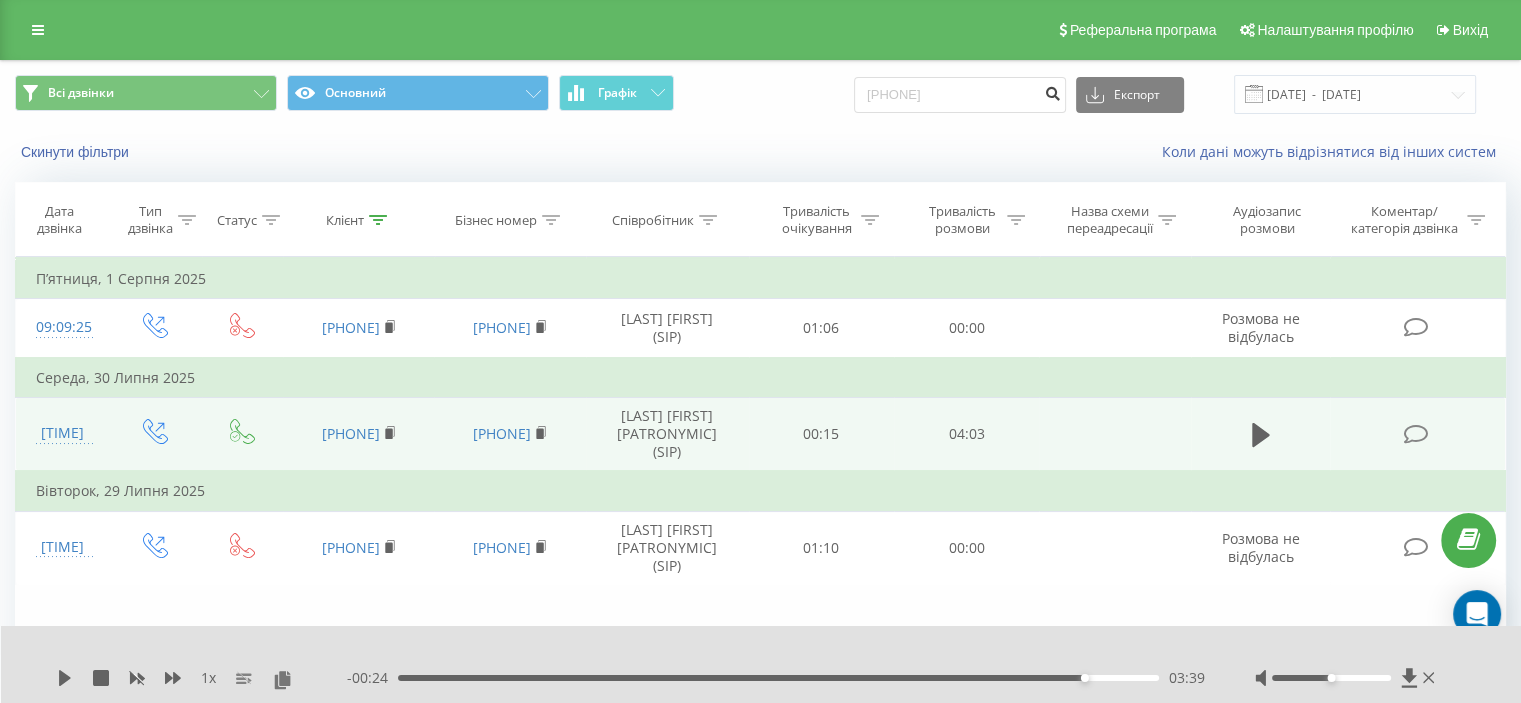 click at bounding box center [1052, 91] 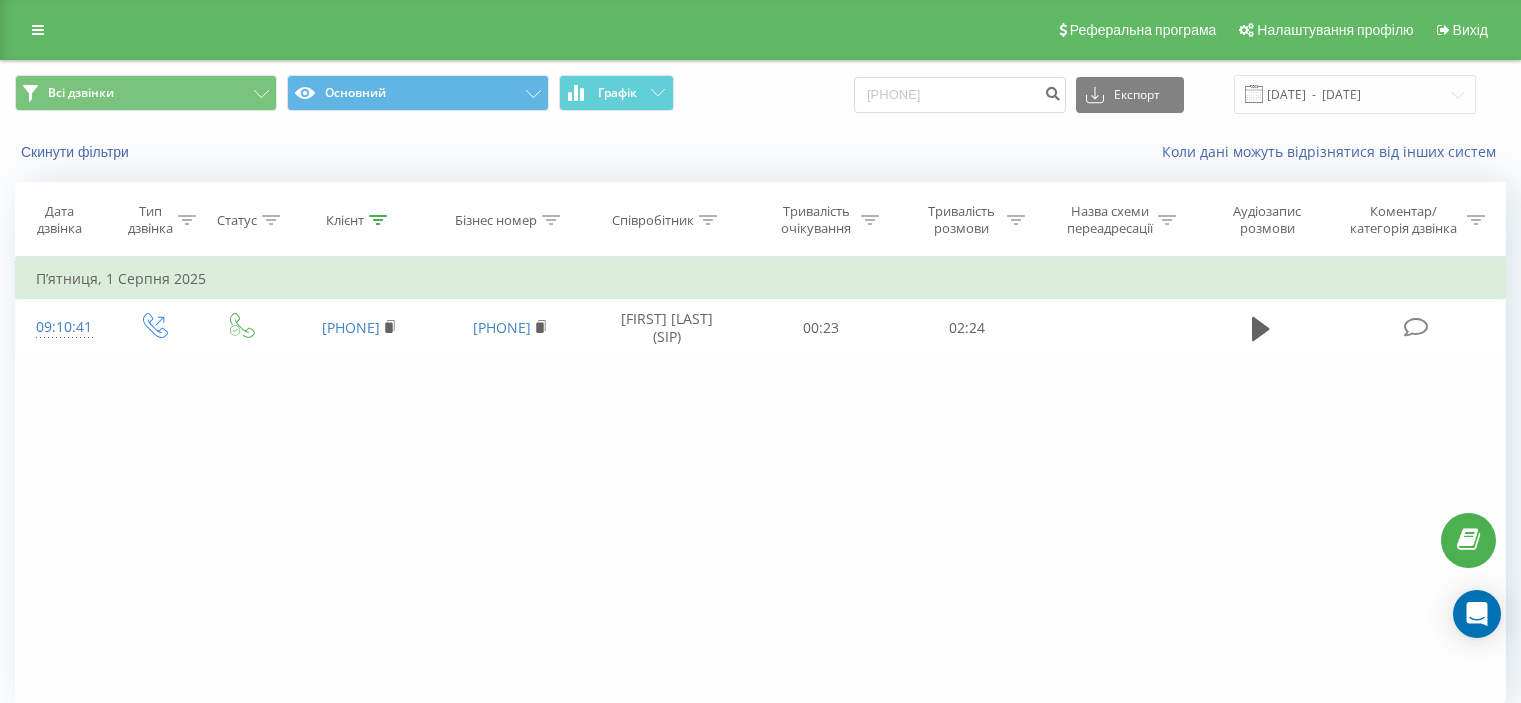 scroll, scrollTop: 0, scrollLeft: 0, axis: both 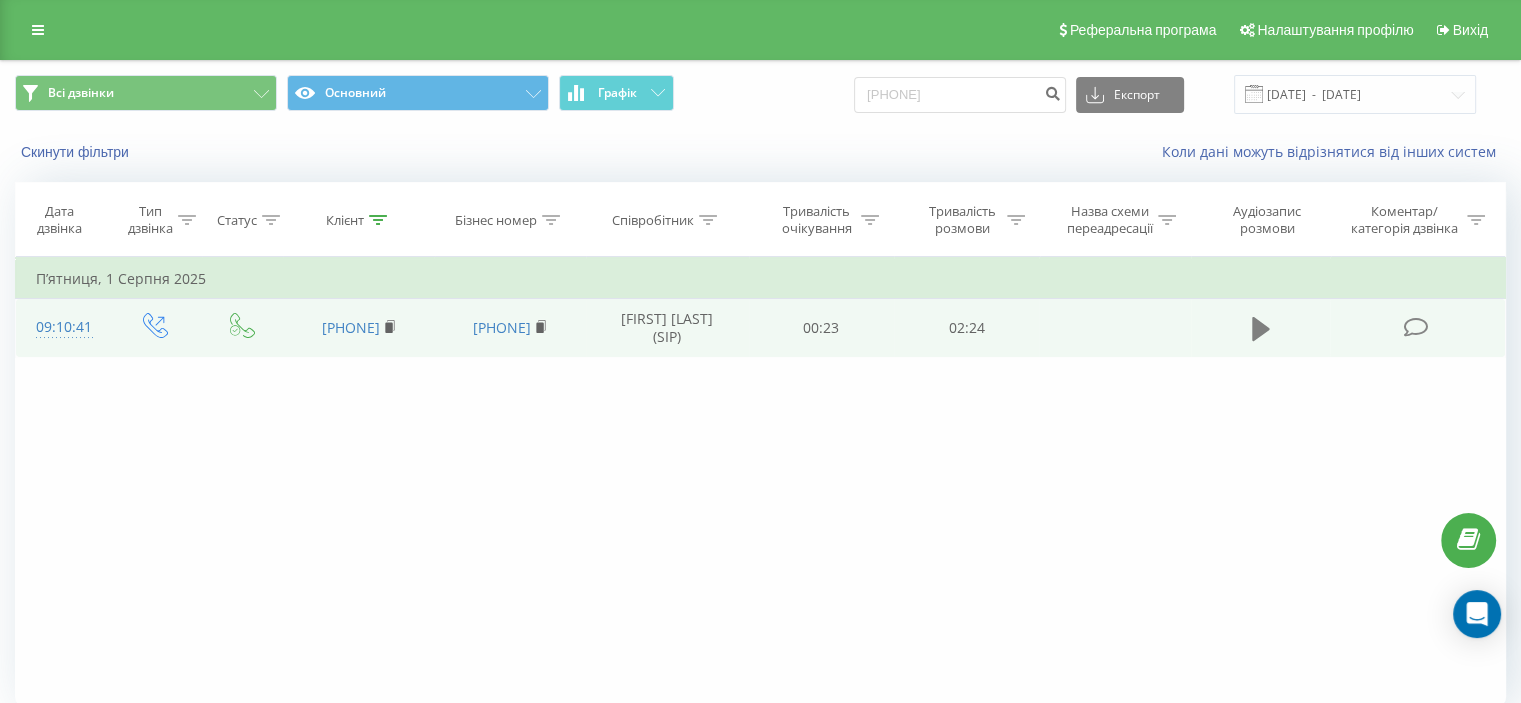 click 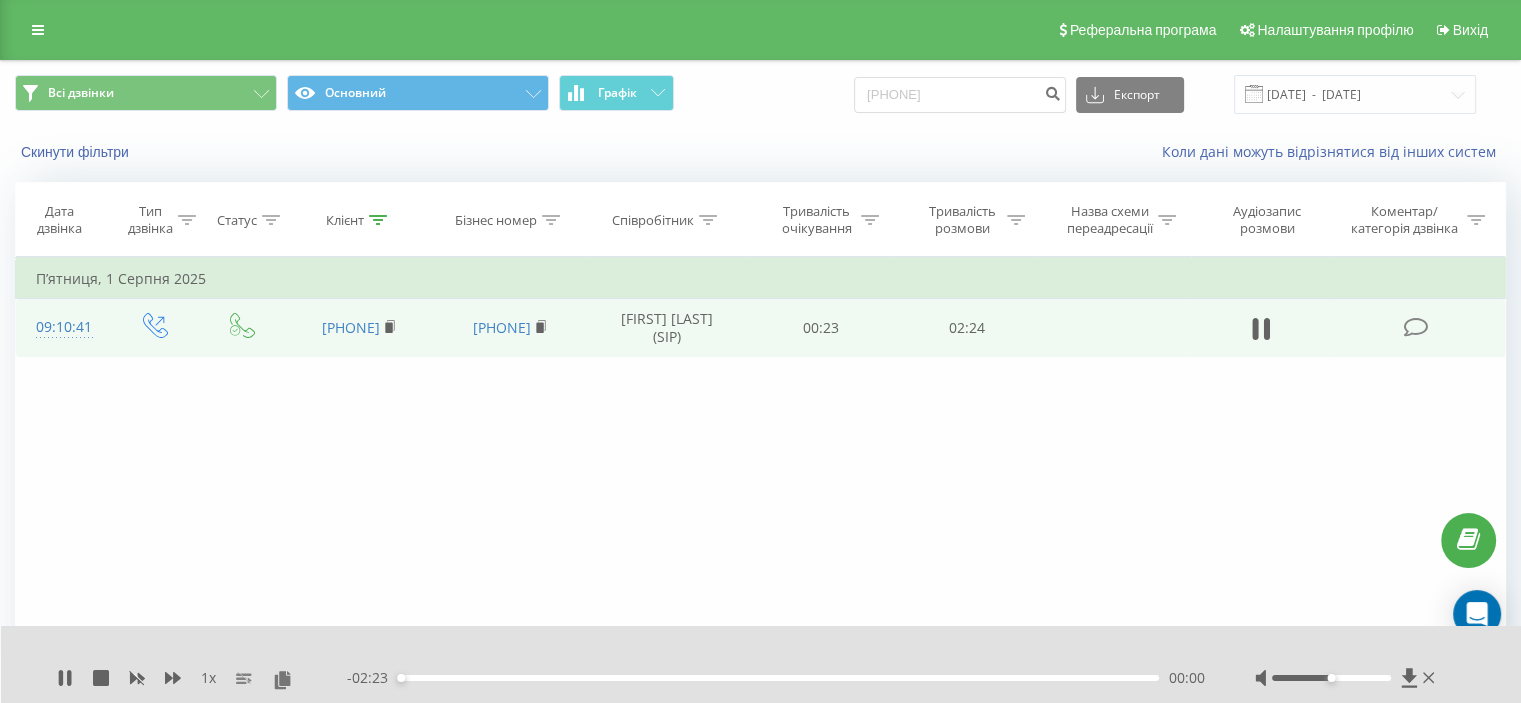 click on "00:00" at bounding box center [778, 678] 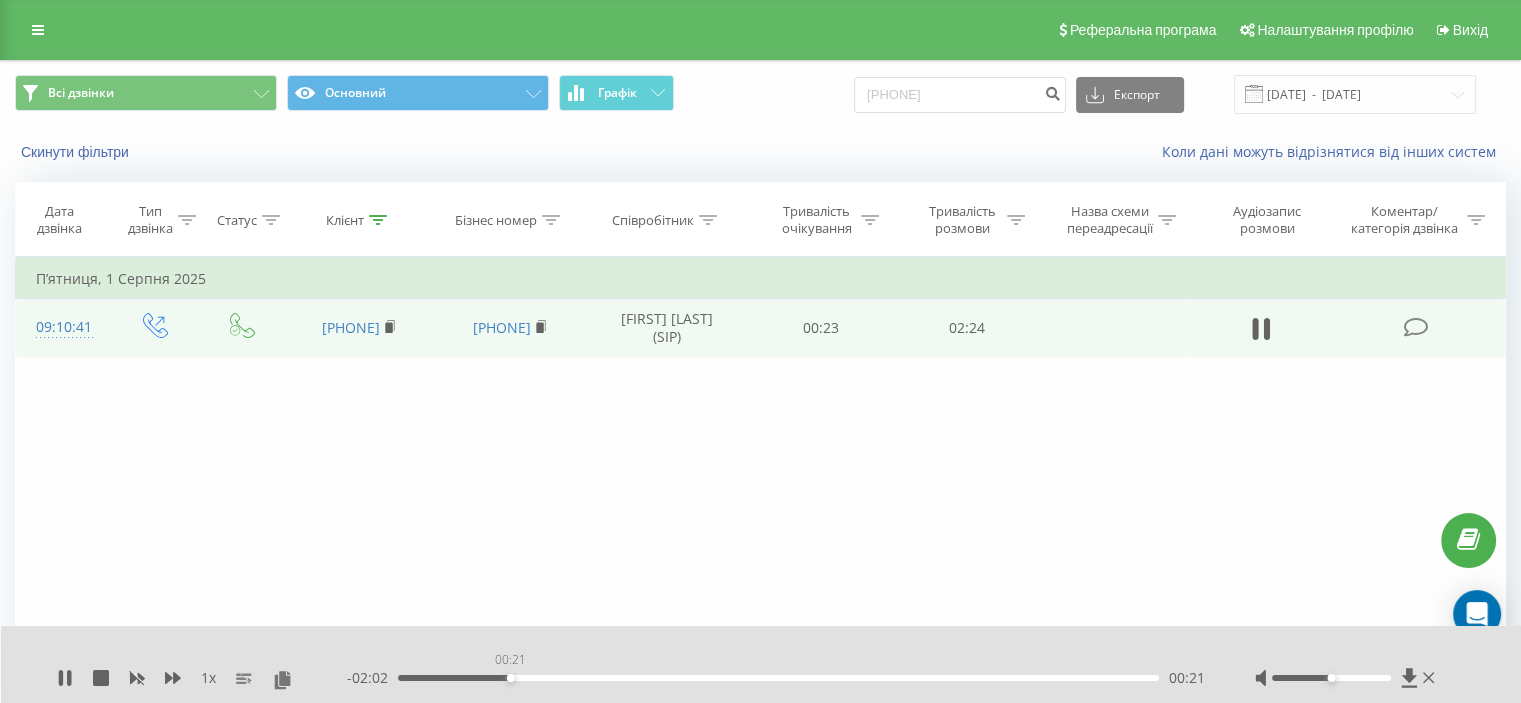 click on "00:21" at bounding box center (778, 678) 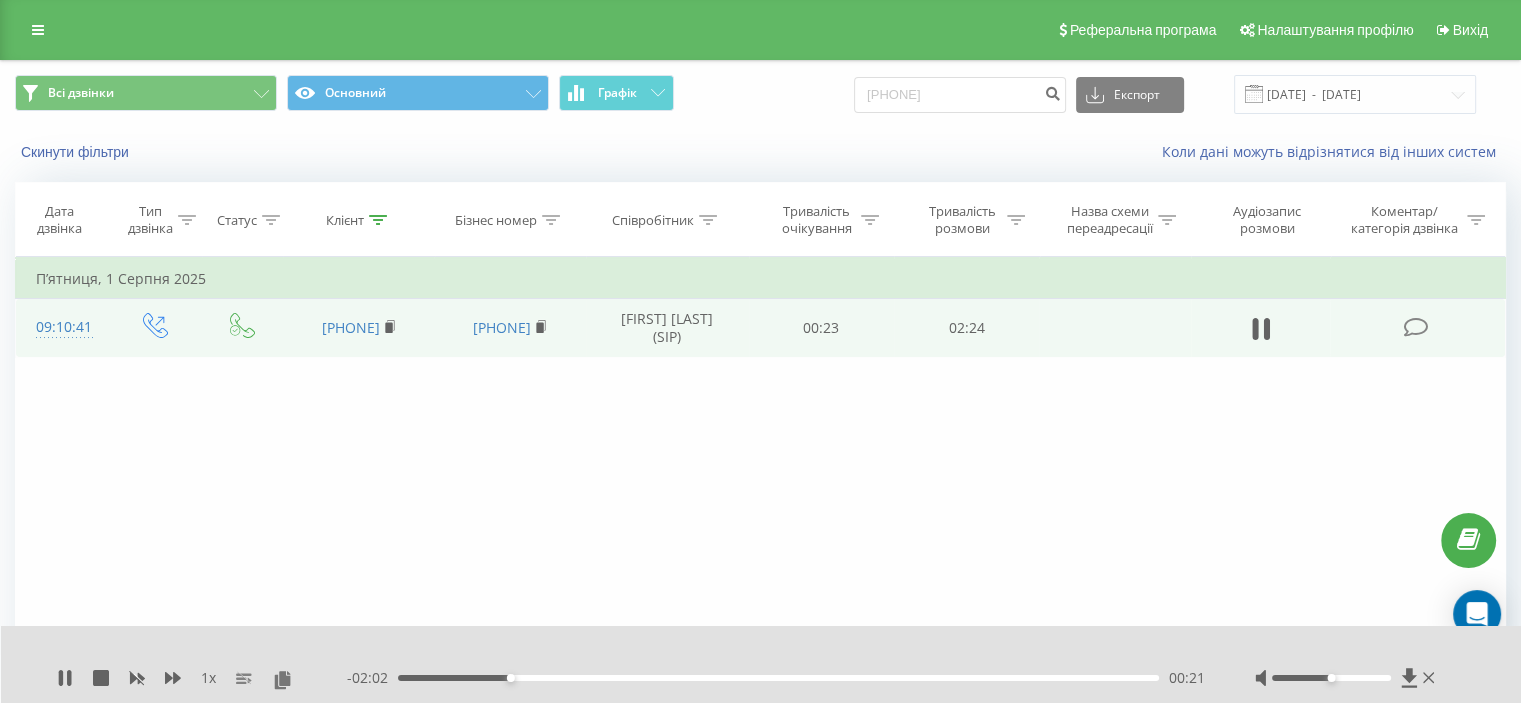 click on "00:21" at bounding box center (778, 678) 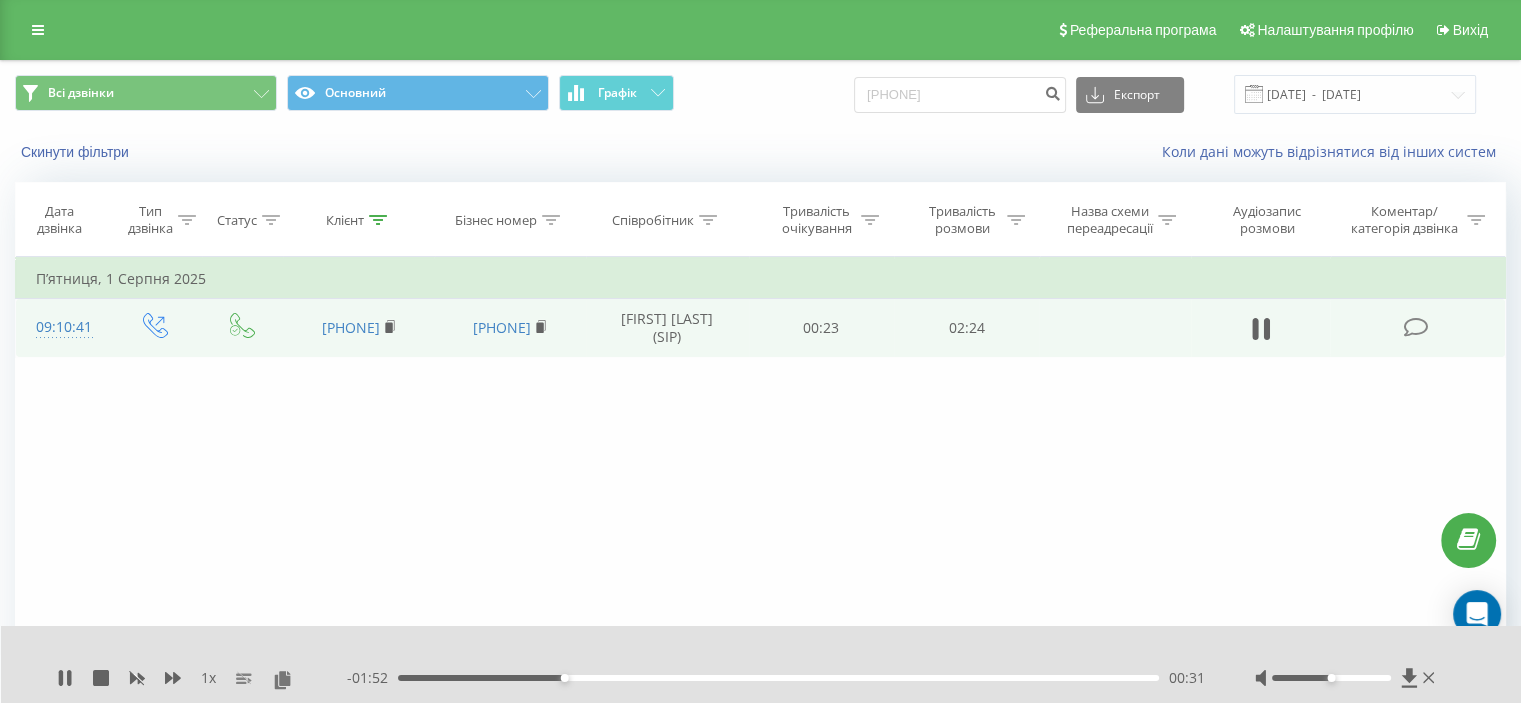 click on "00:31" at bounding box center [778, 678] 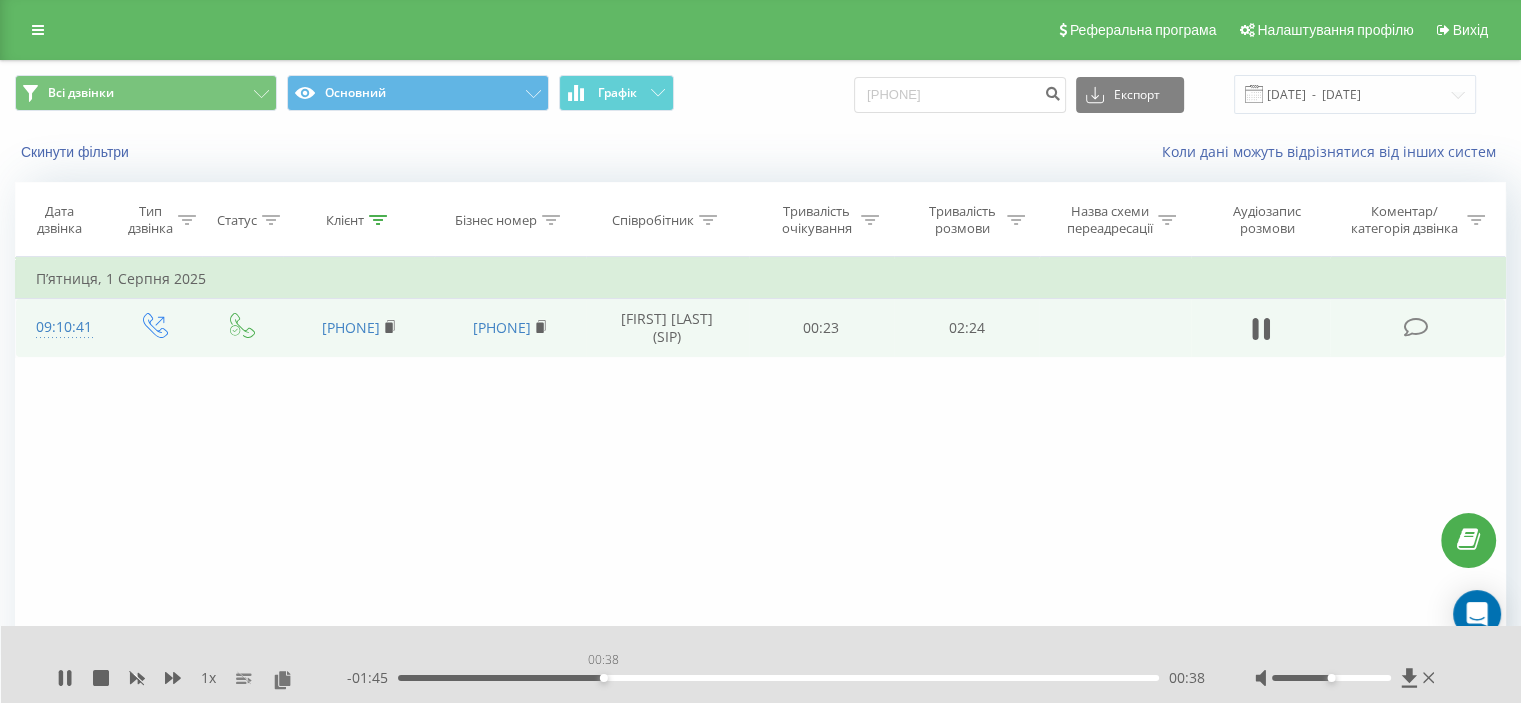 click on "00:38" at bounding box center (778, 678) 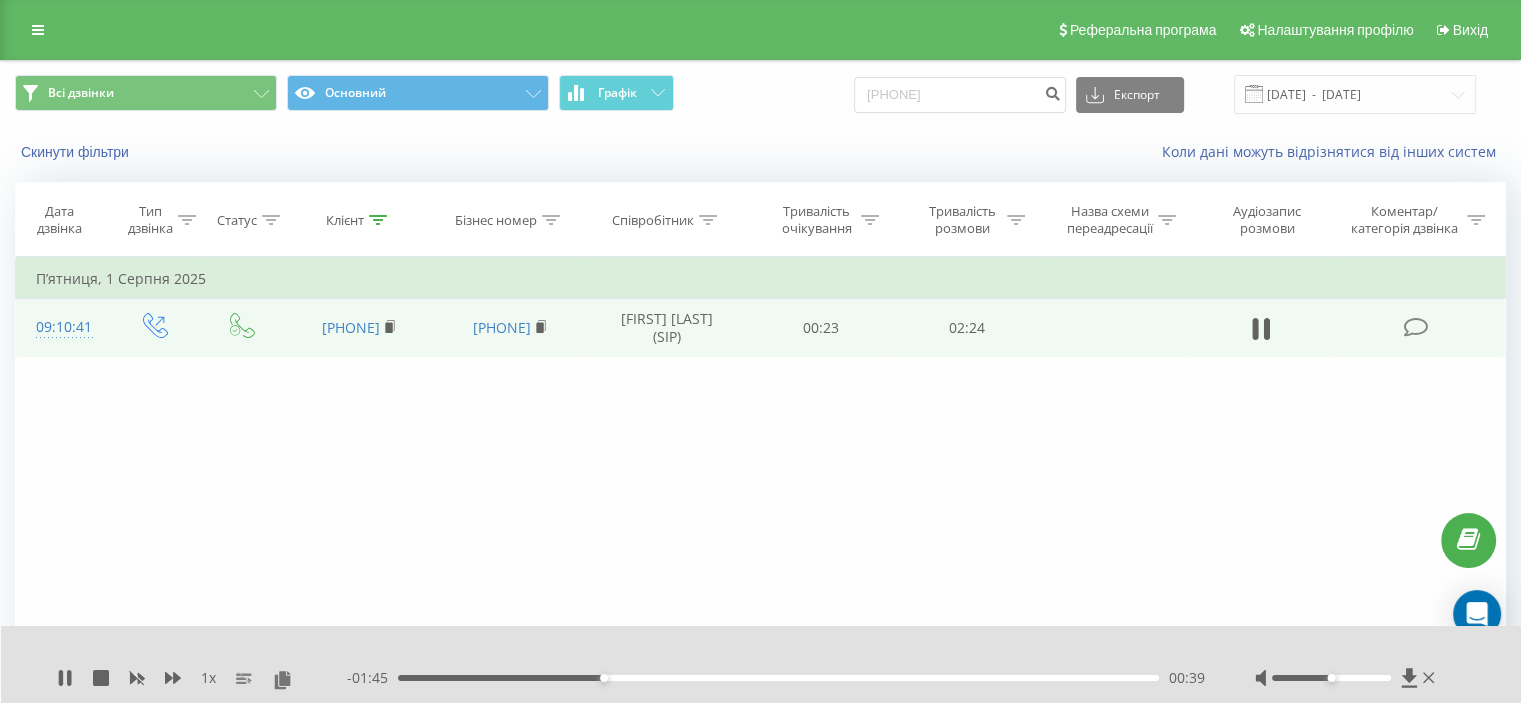 click on "00:39" at bounding box center (778, 678) 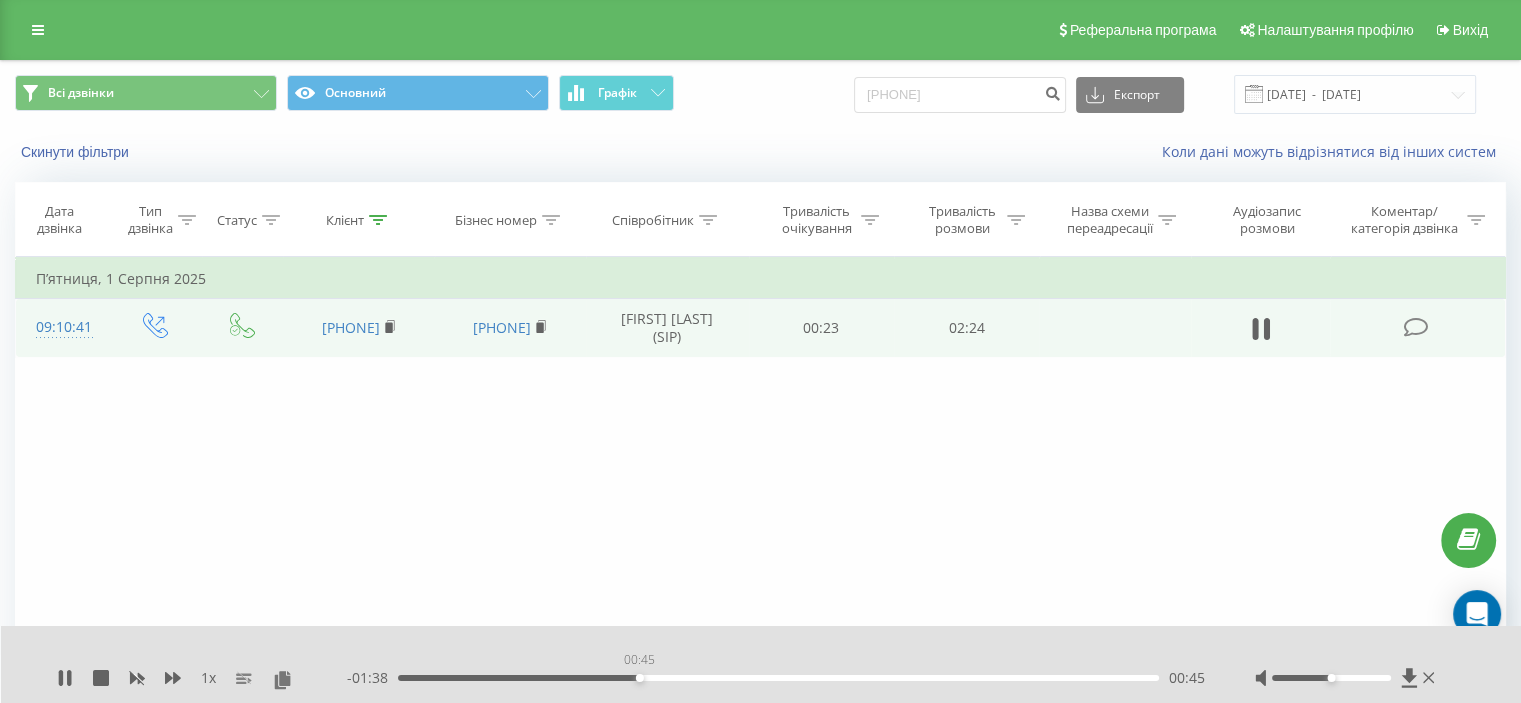 click on "00:45" at bounding box center [778, 678] 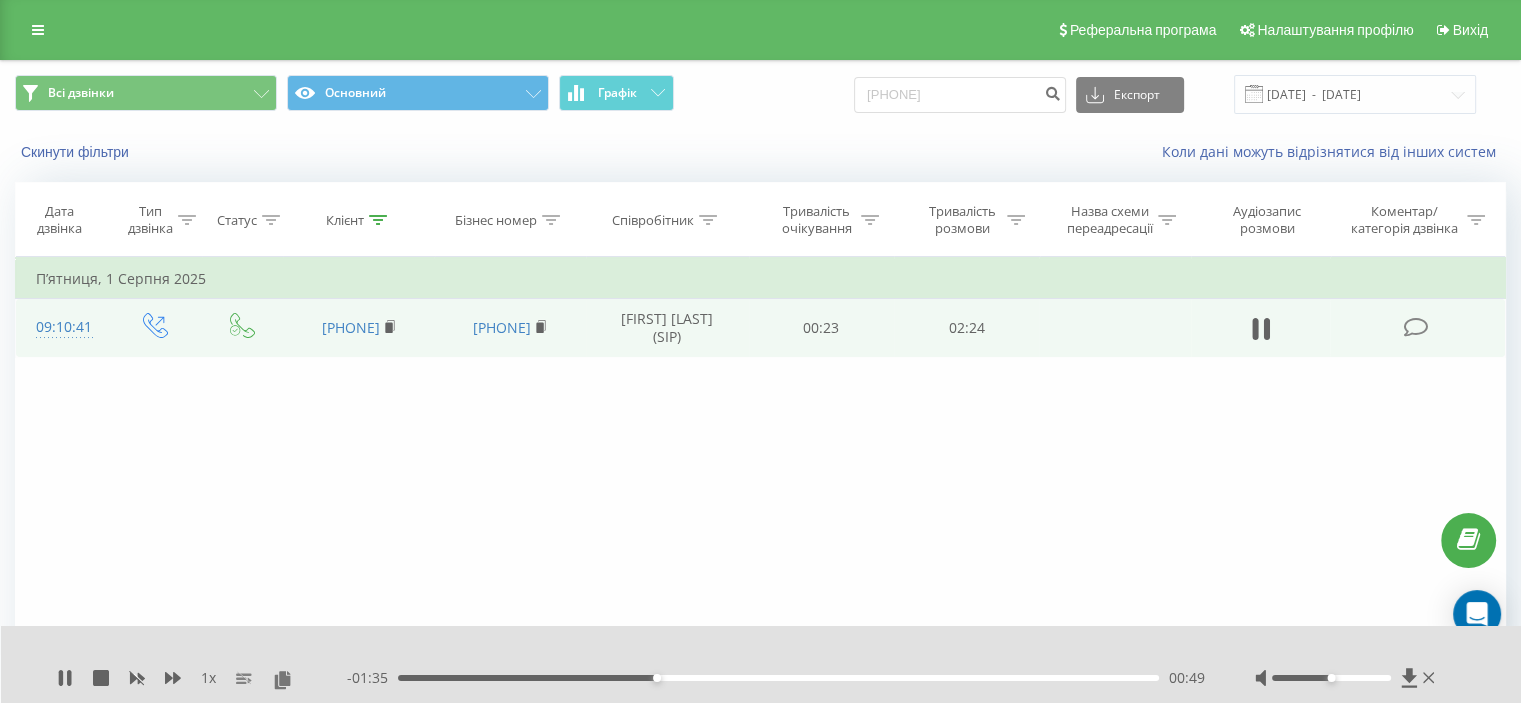 click on "00:49" at bounding box center (778, 678) 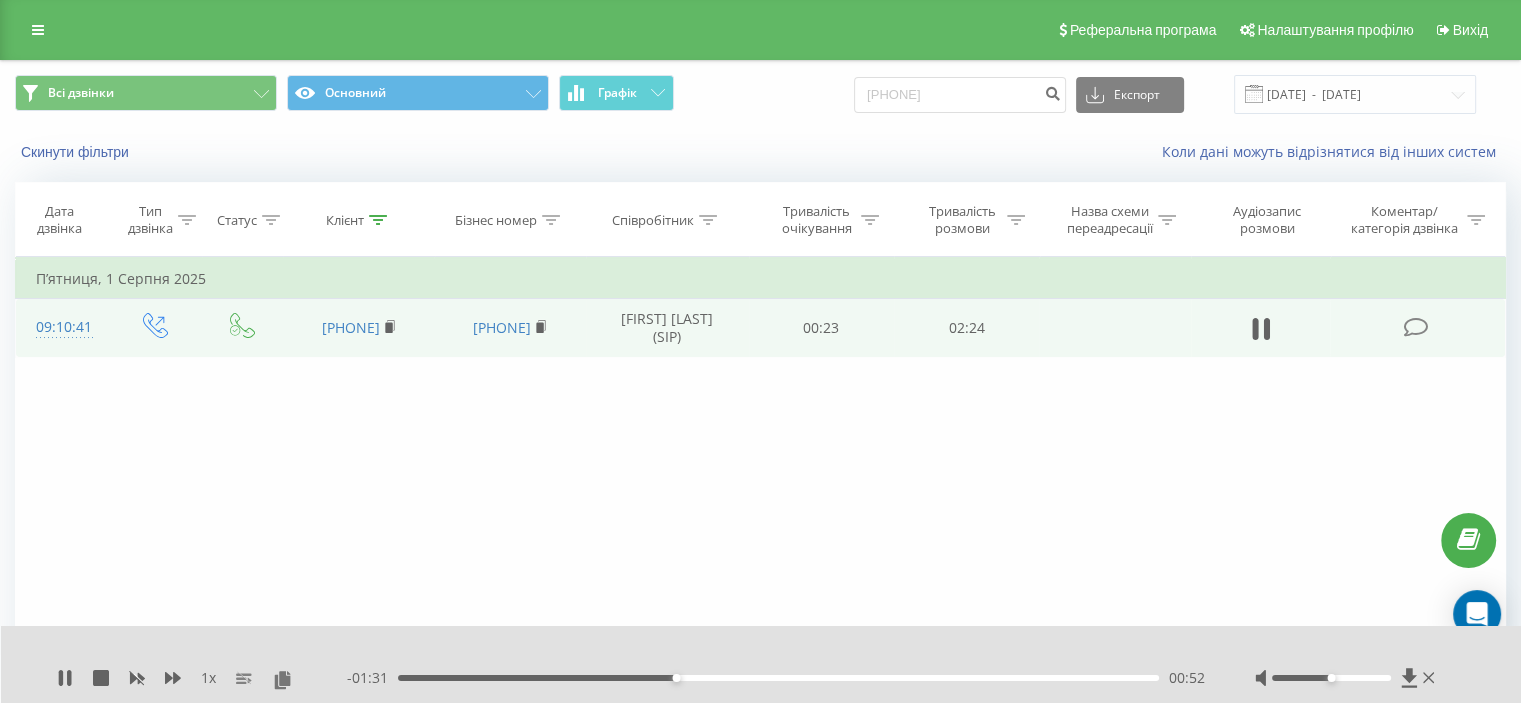click on "00:52" at bounding box center (778, 678) 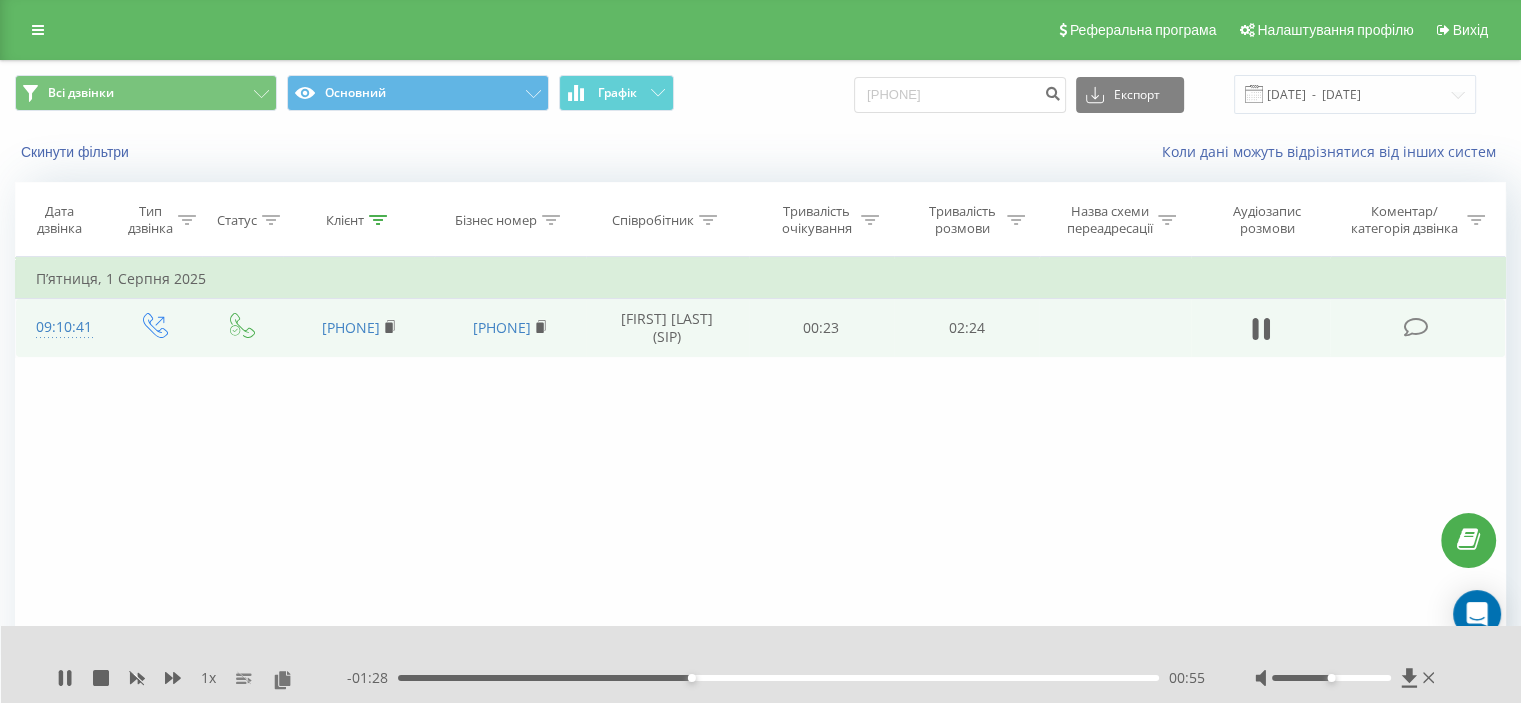 click on "00:55" at bounding box center (778, 678) 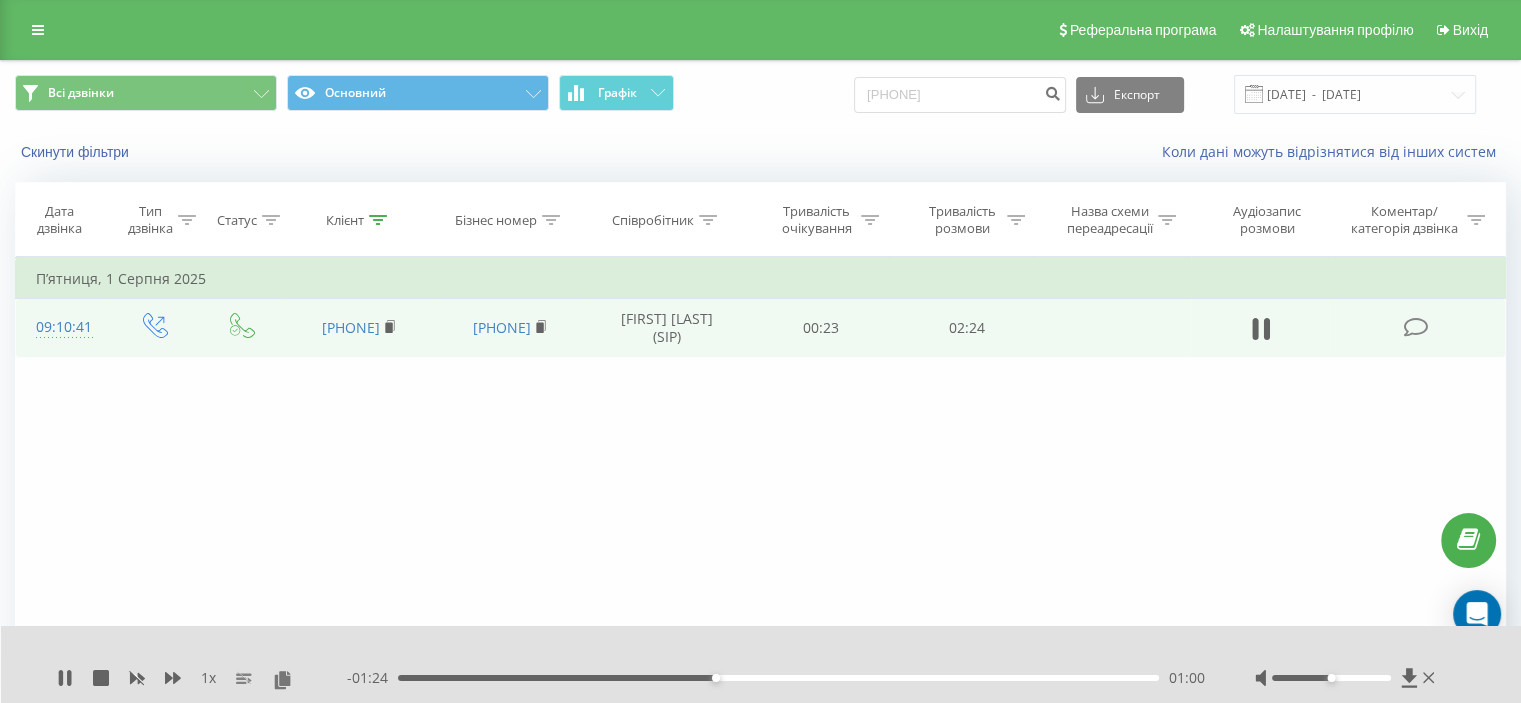 click on "01:00" at bounding box center [778, 678] 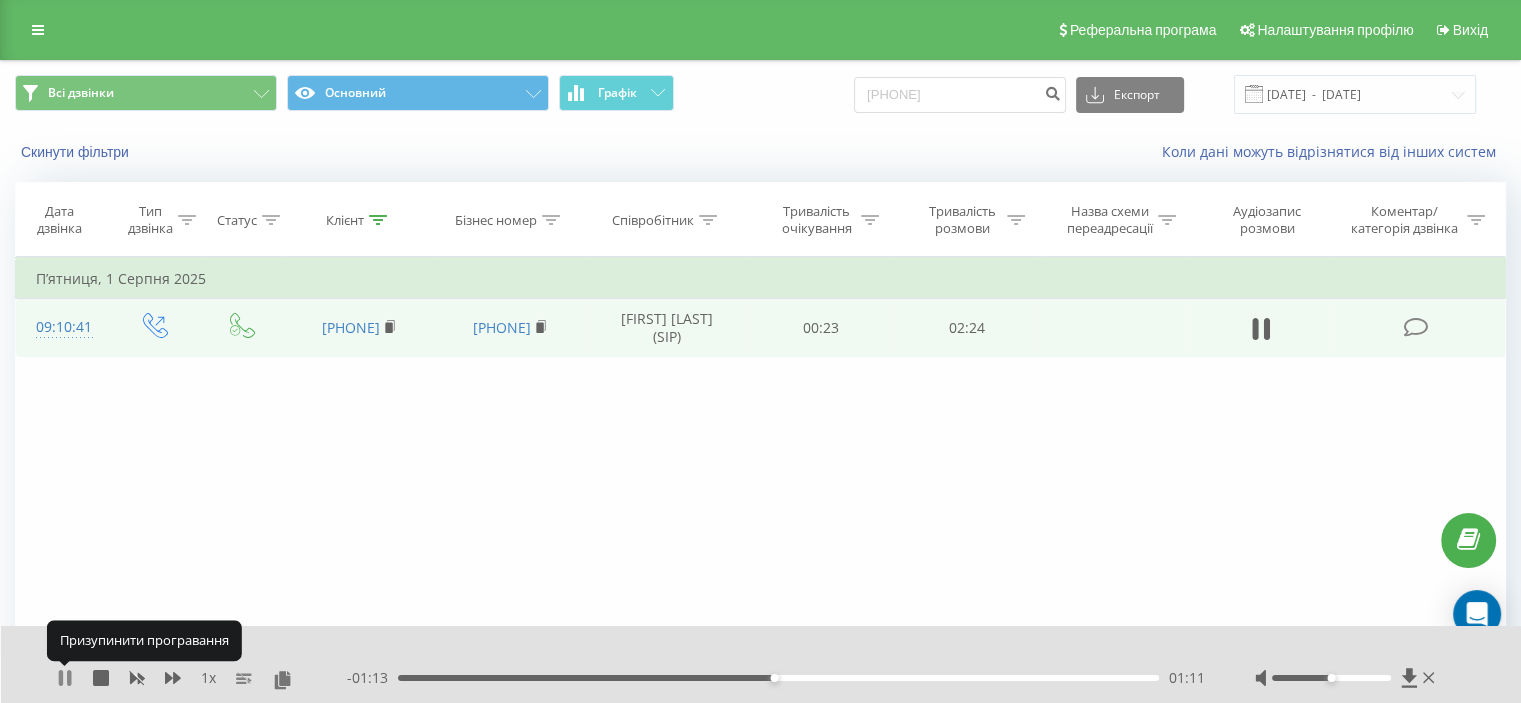 click 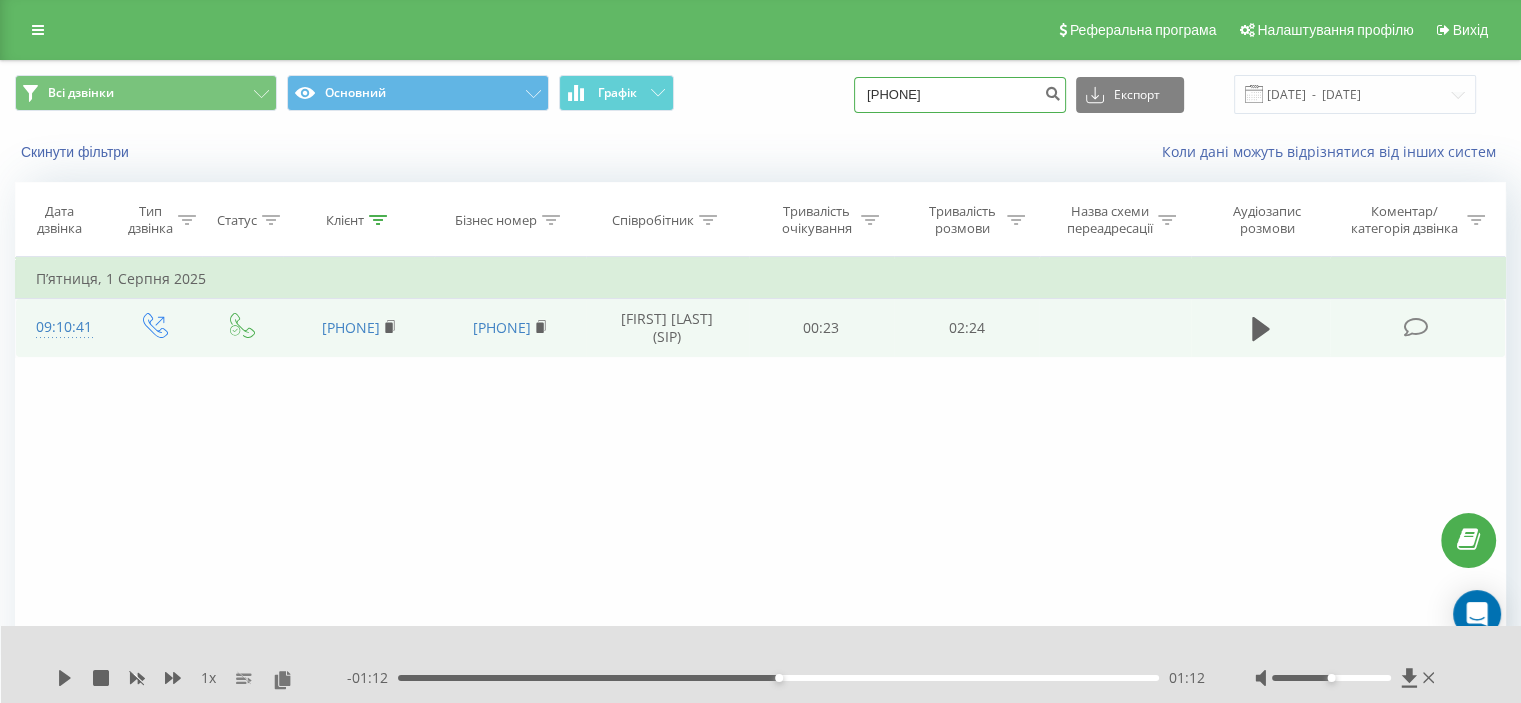click on "0687273178" at bounding box center [960, 95] 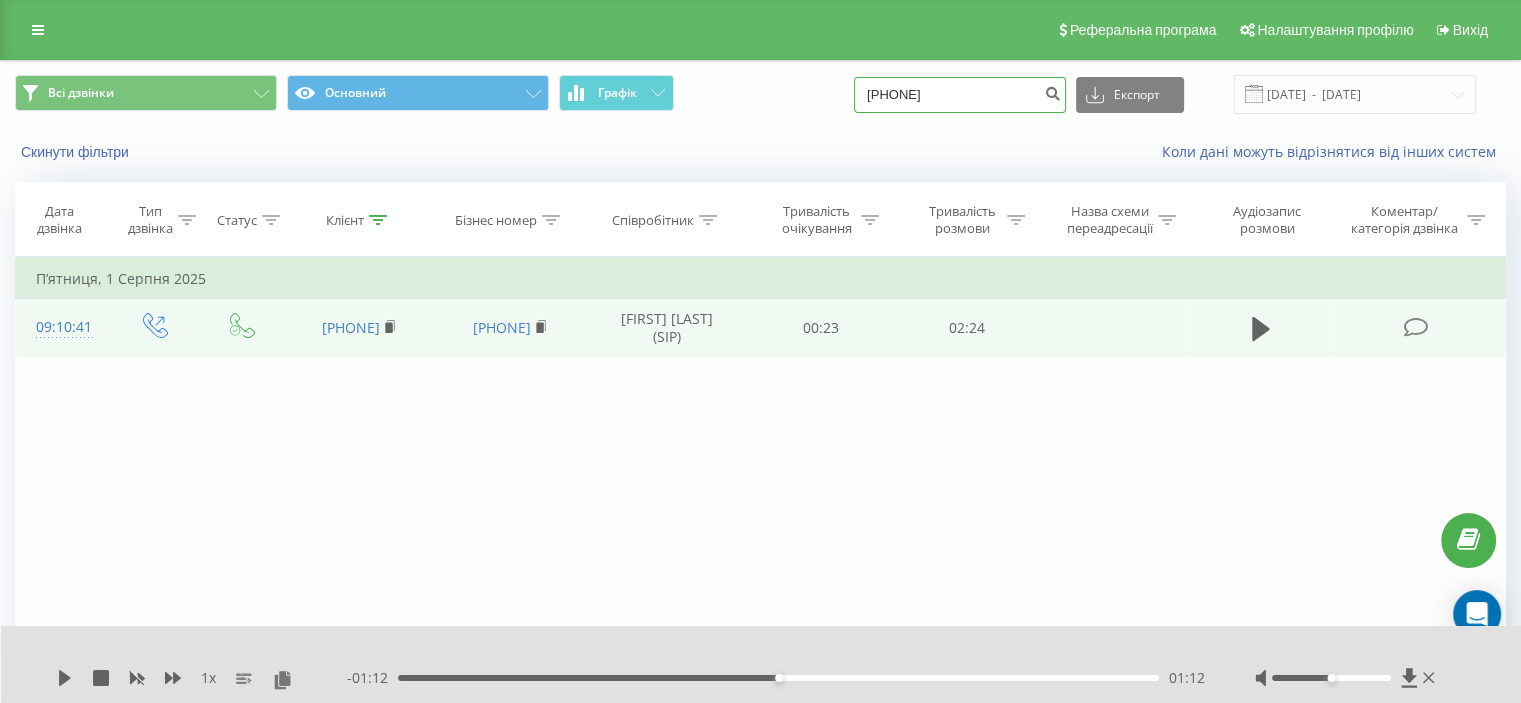 type on "380674953113" 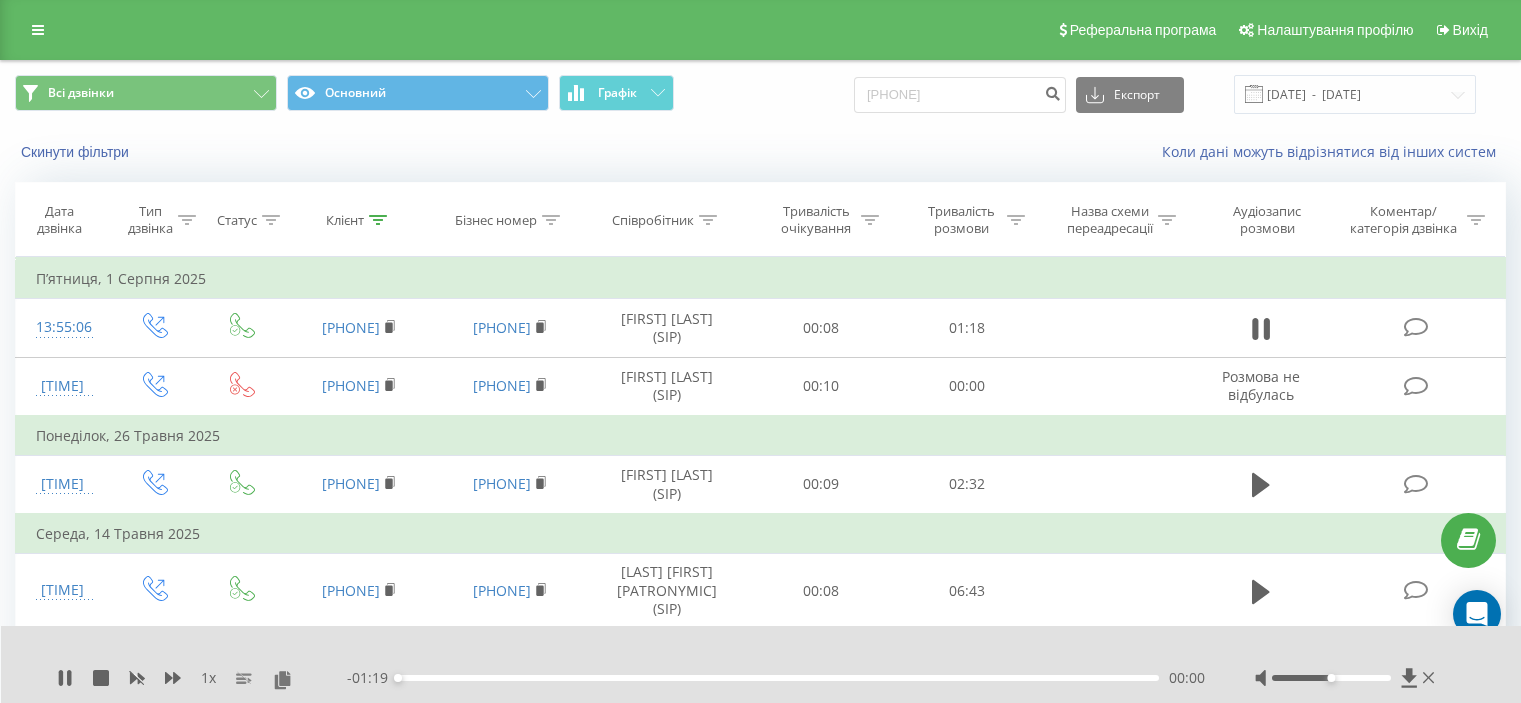 scroll, scrollTop: 0, scrollLeft: 0, axis: both 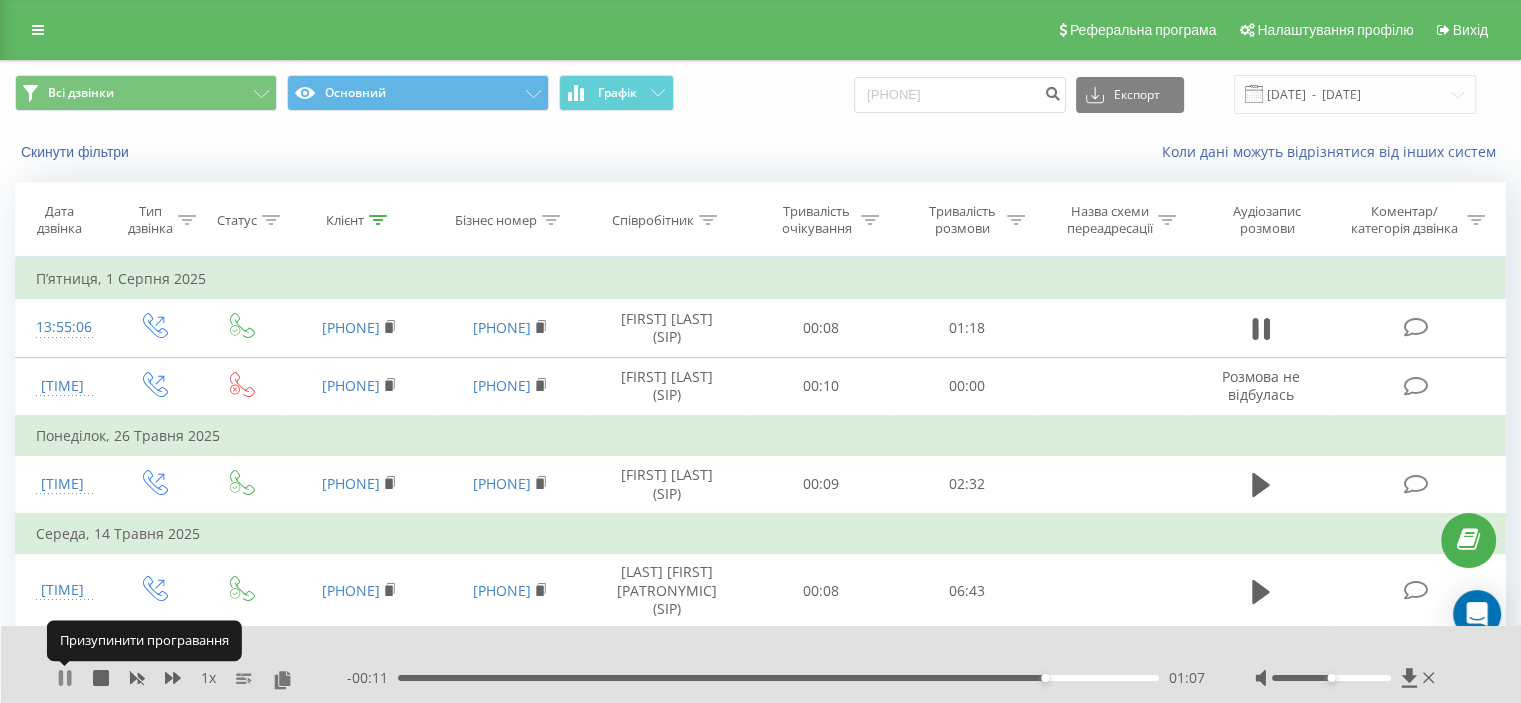 click 